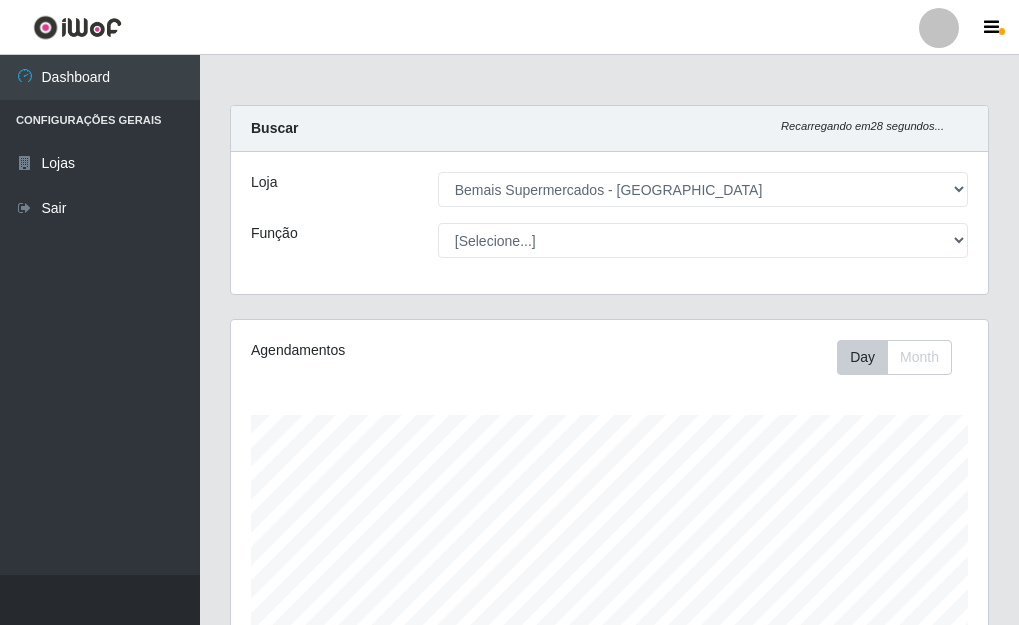 select on "249" 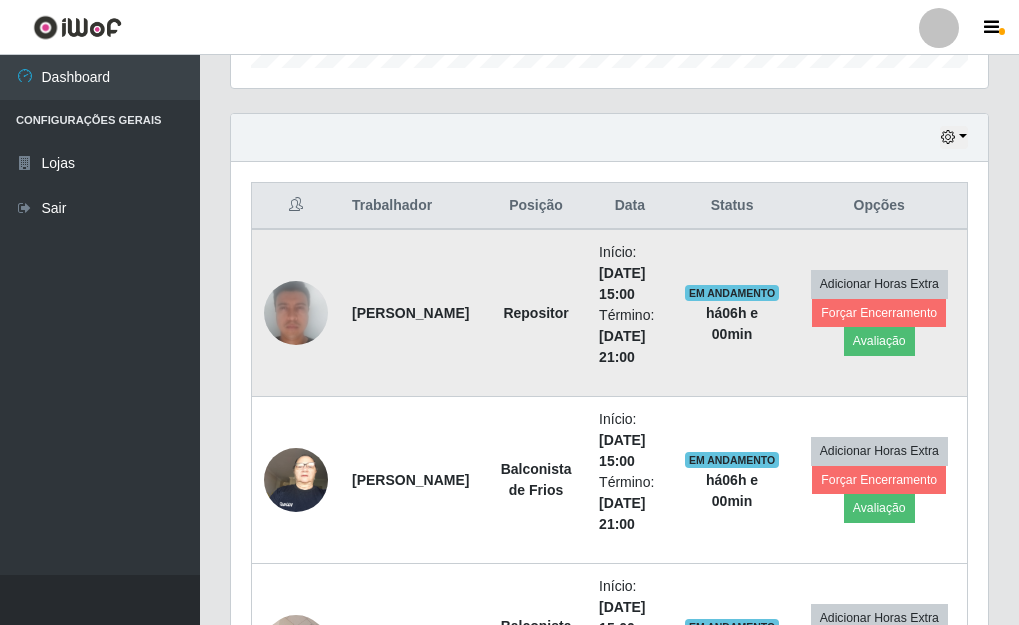 scroll, scrollTop: 999585, scrollLeft: 999243, axis: both 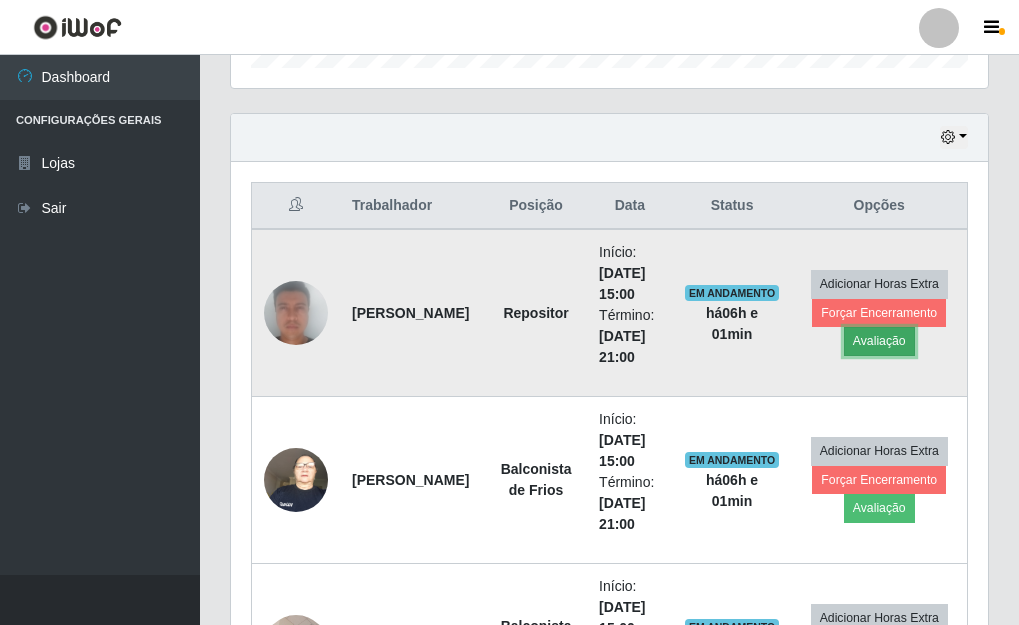 click on "Avaliação" at bounding box center (879, 341) 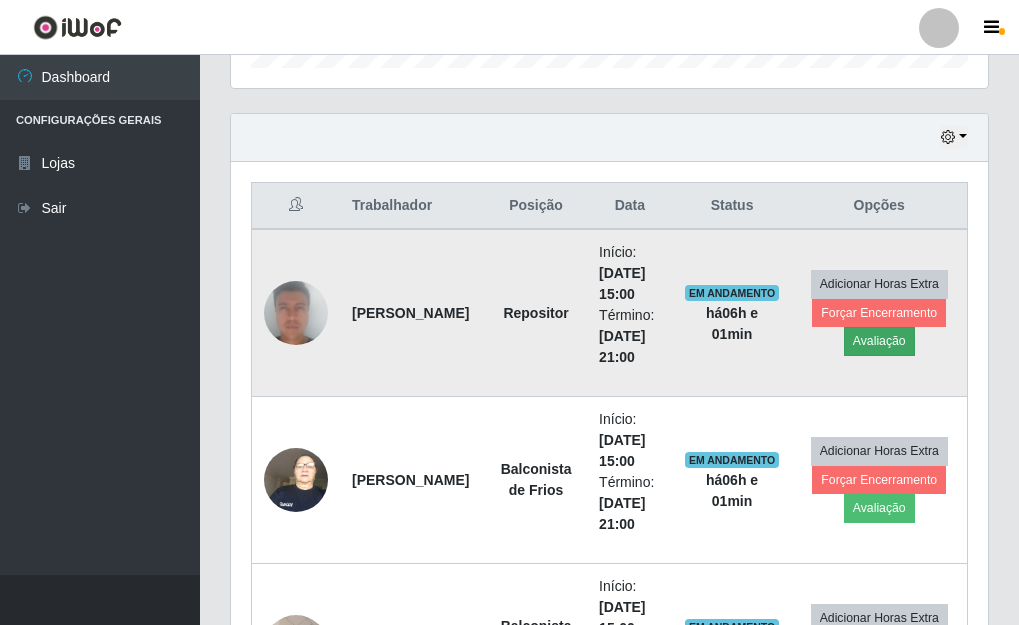 scroll, scrollTop: 999585, scrollLeft: 999255, axis: both 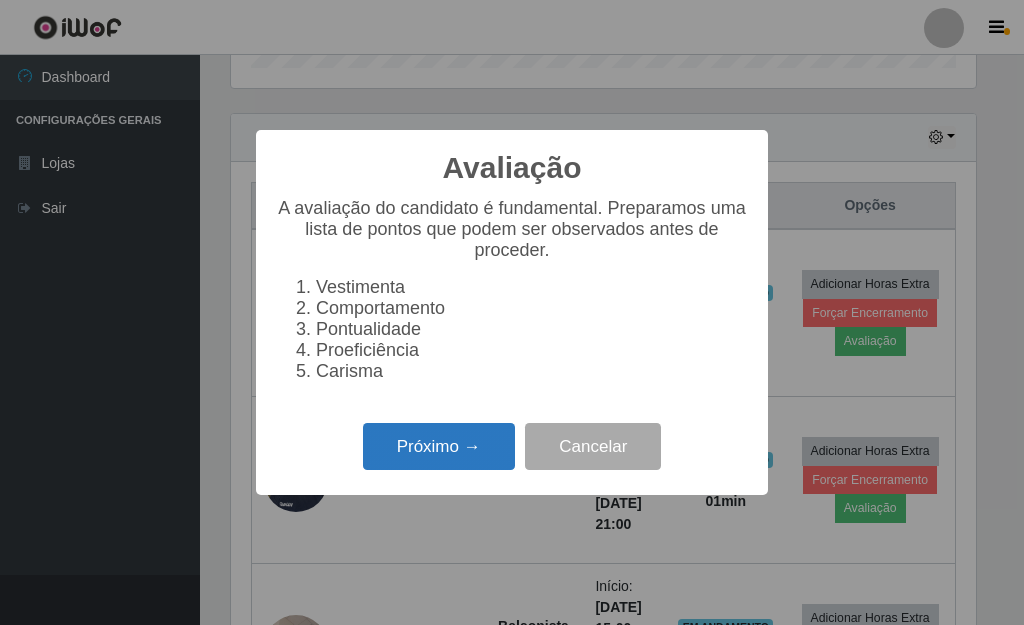 click on "Próximo →" at bounding box center [439, 446] 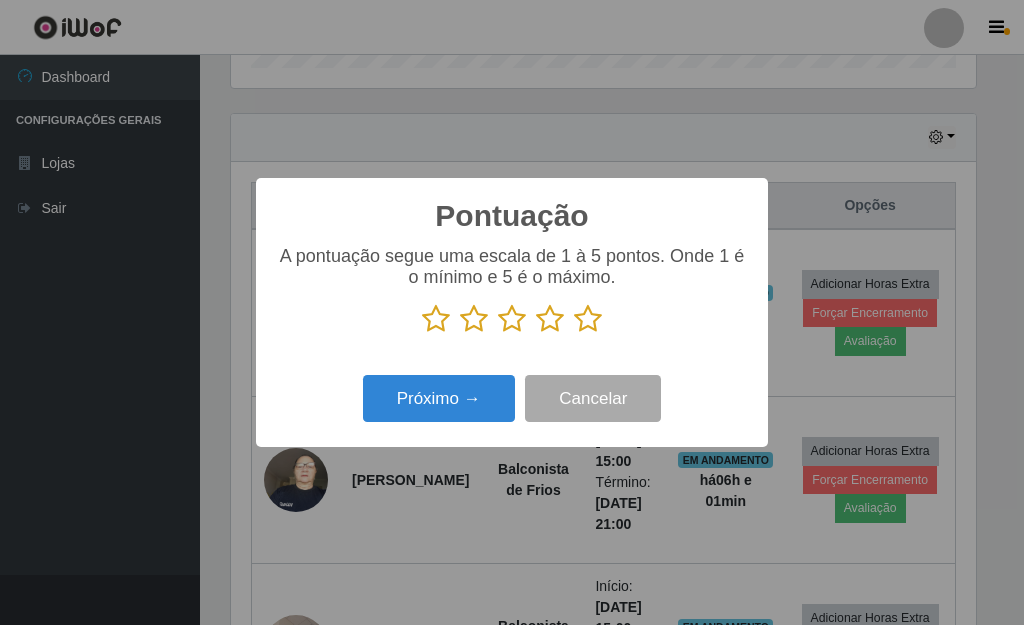 drag, startPoint x: 595, startPoint y: 319, endPoint x: 577, endPoint y: 326, distance: 19.313208 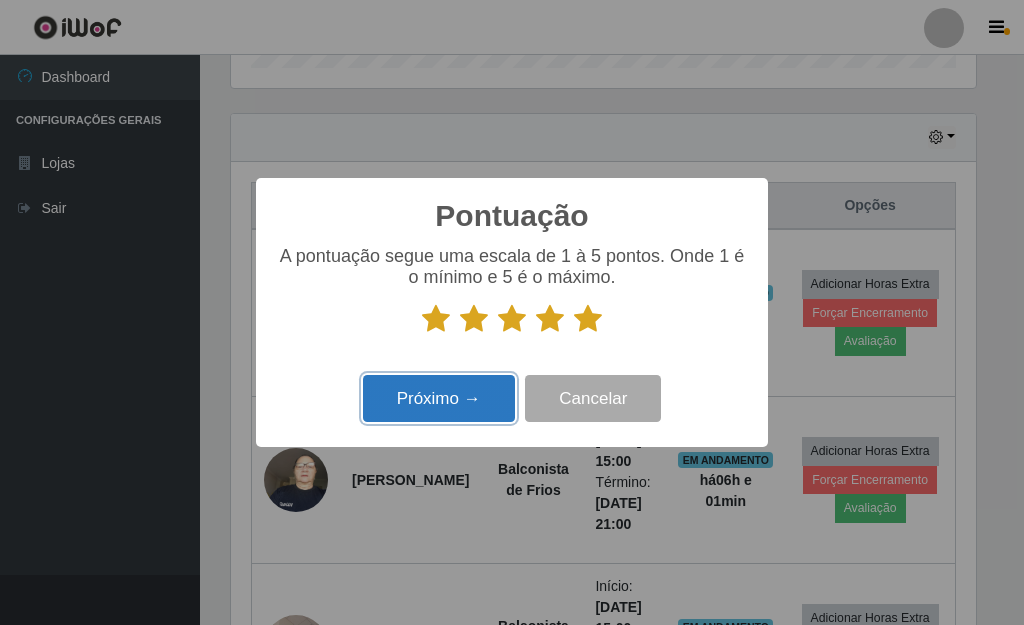 click on "Próximo →" at bounding box center (439, 398) 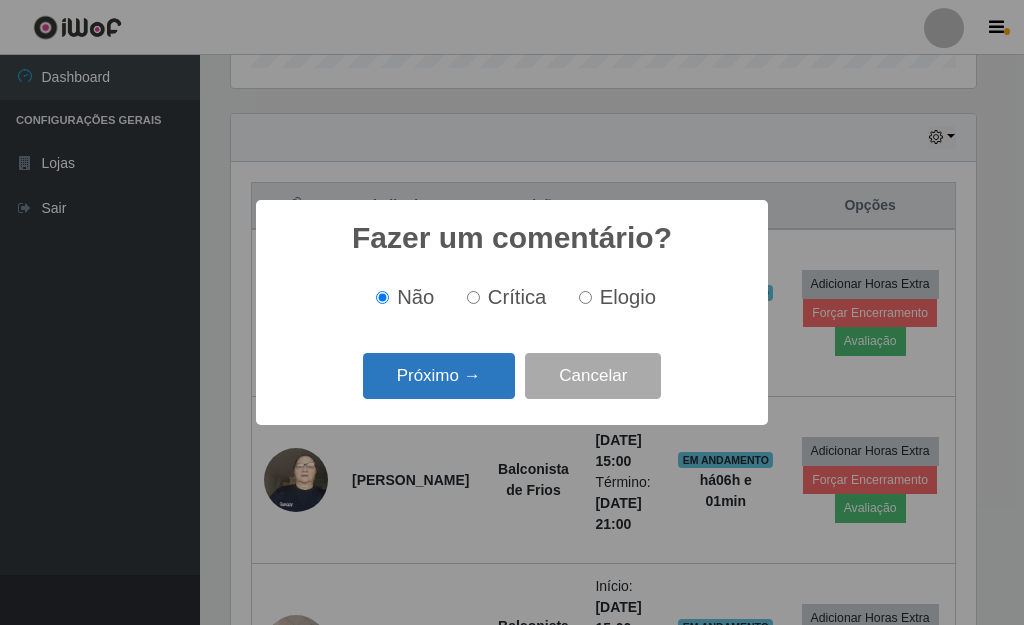 click on "Próximo →" at bounding box center (439, 376) 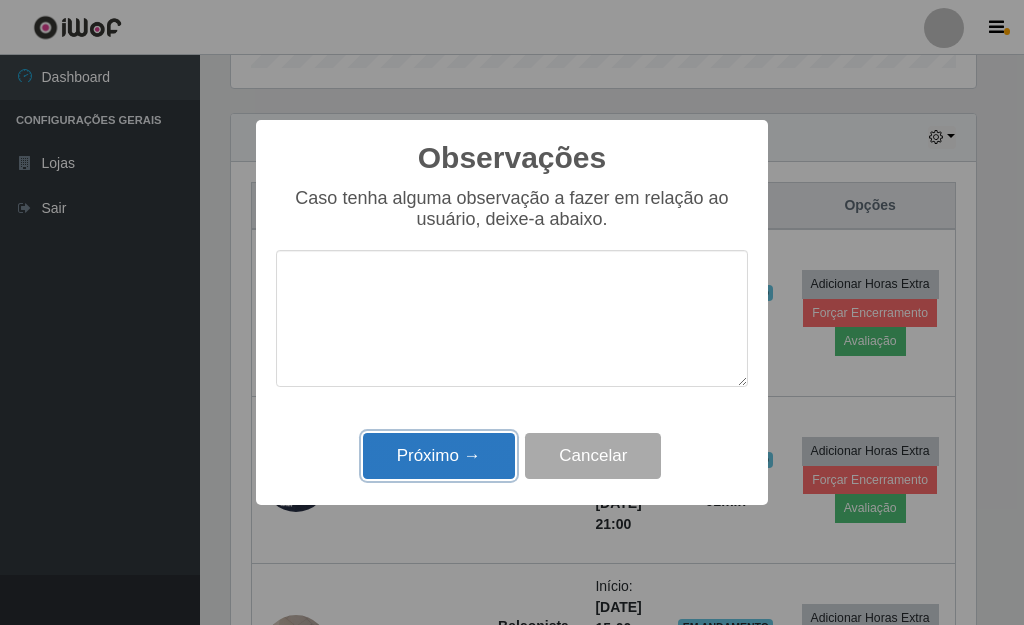 click on "Próximo →" at bounding box center (439, 456) 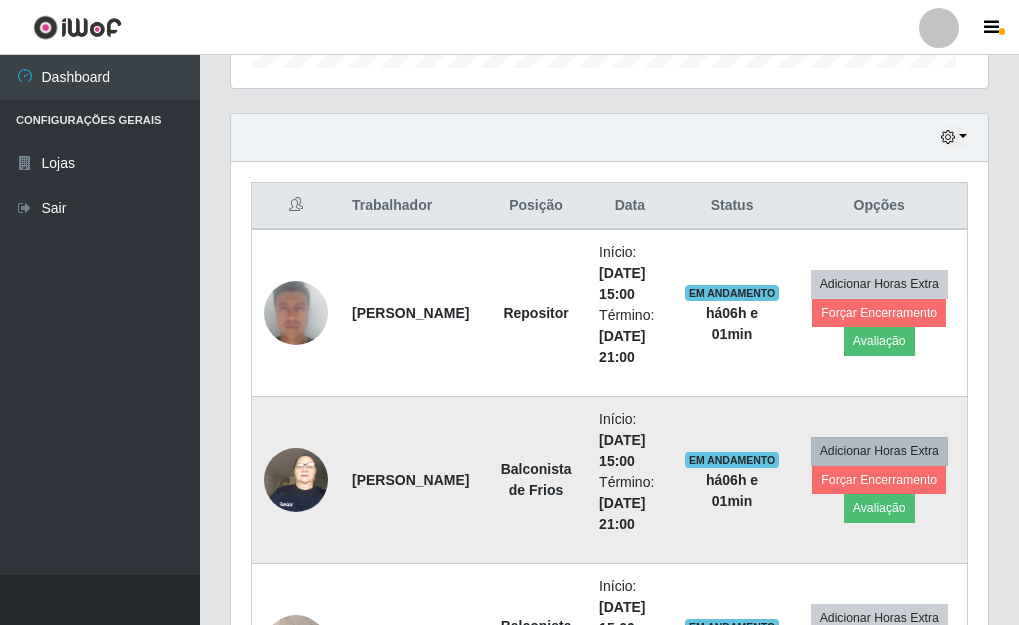 scroll, scrollTop: 999585, scrollLeft: 999243, axis: both 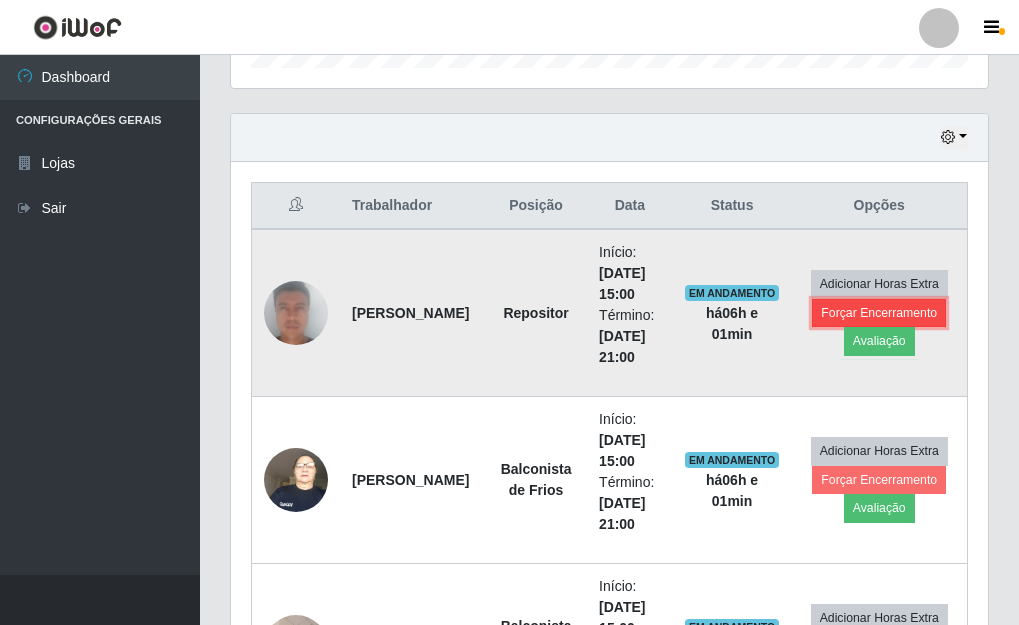 click on "Forçar Encerramento" at bounding box center (879, 313) 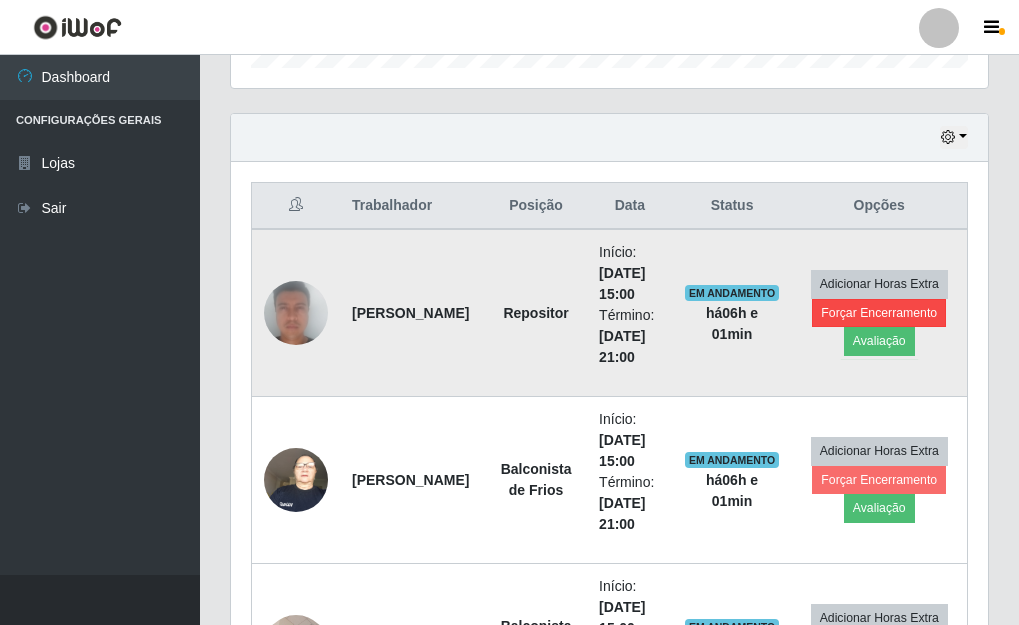scroll, scrollTop: 999585, scrollLeft: 999255, axis: both 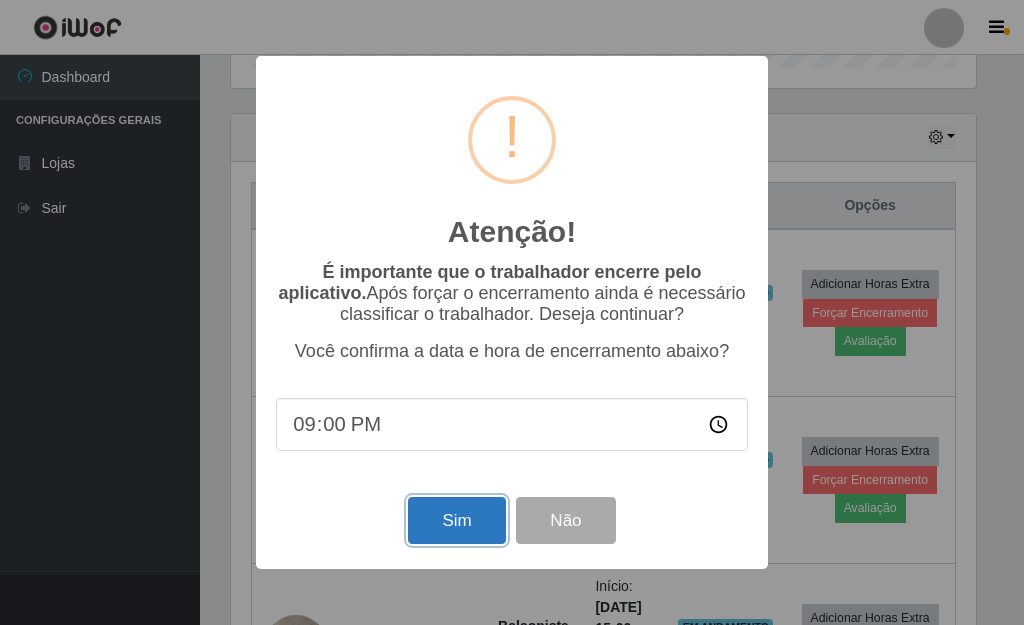 click on "Sim" at bounding box center (456, 520) 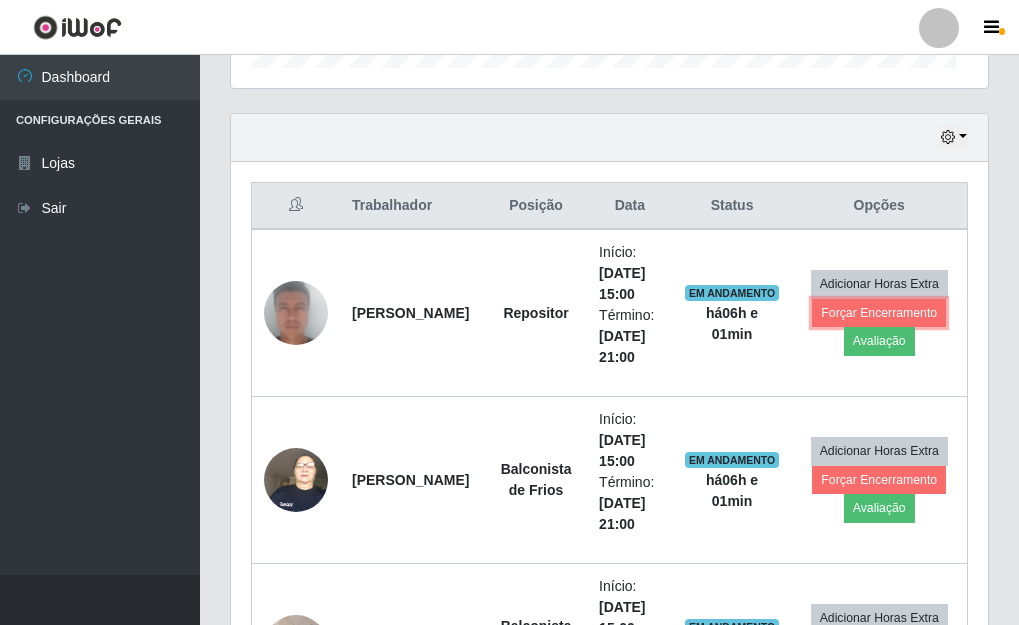 scroll, scrollTop: 999585, scrollLeft: 999243, axis: both 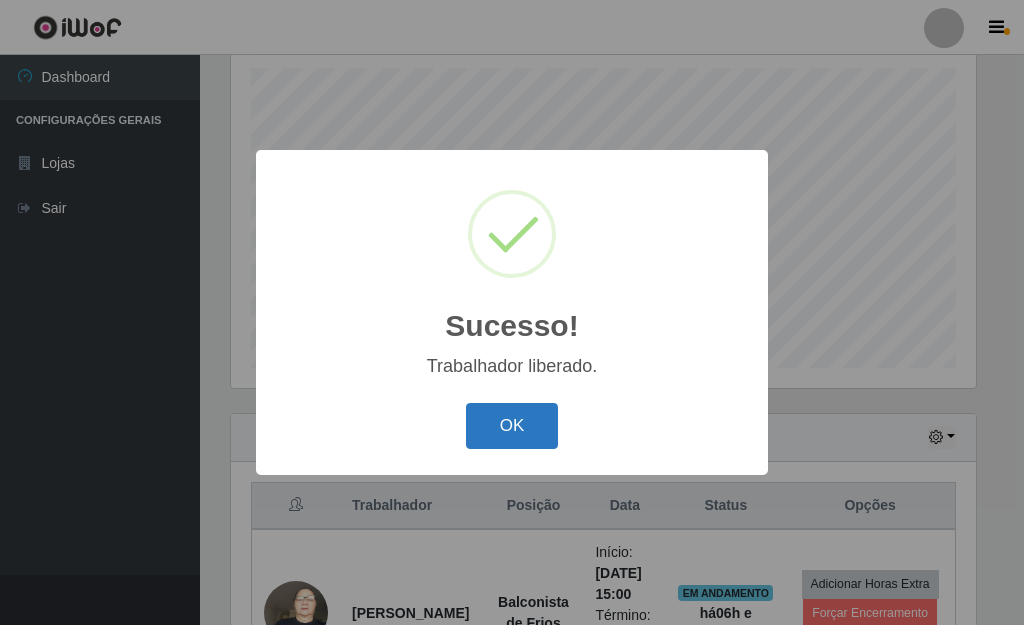 click on "OK" at bounding box center [512, 426] 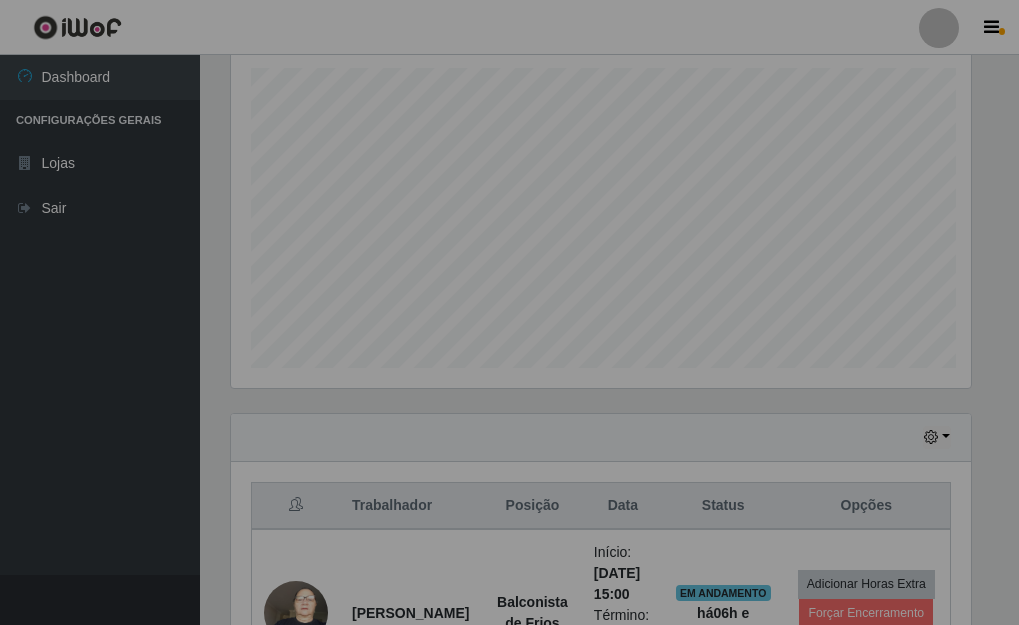 scroll, scrollTop: 999585, scrollLeft: 999243, axis: both 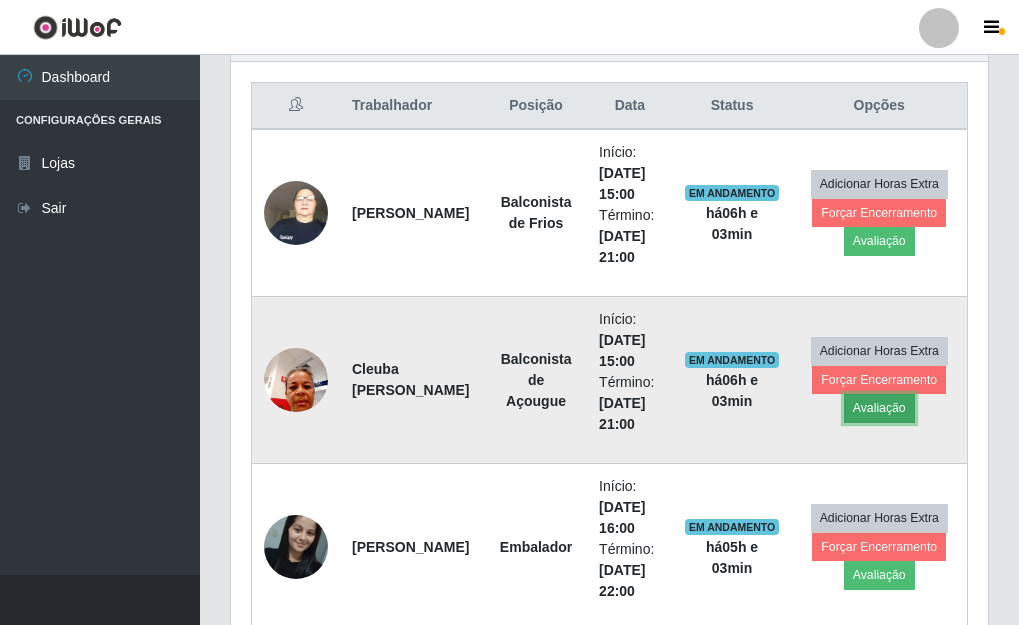 click on "Avaliação" at bounding box center [879, 408] 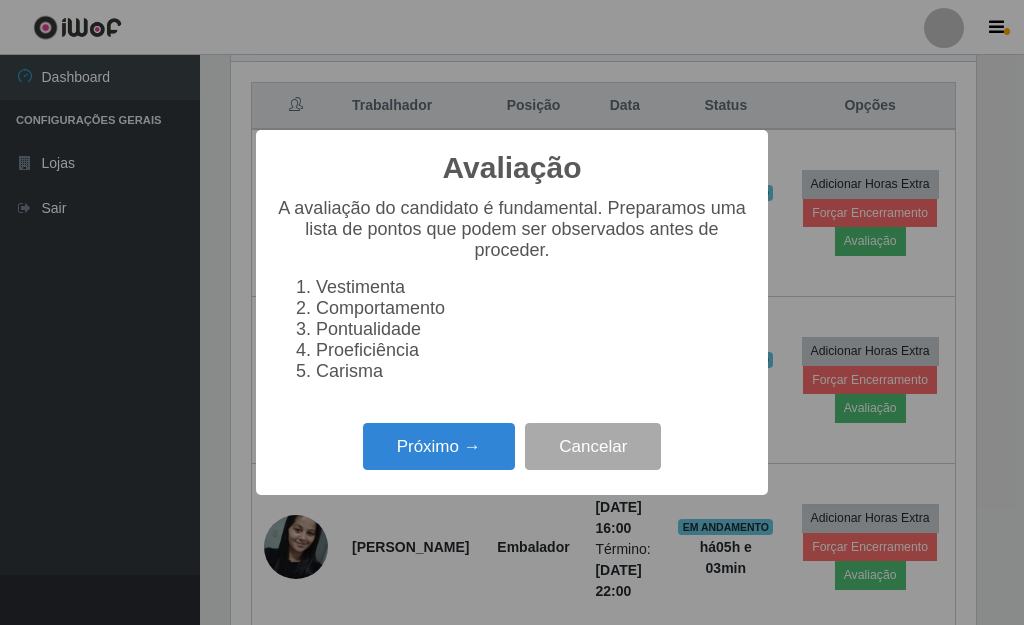 scroll, scrollTop: 999585, scrollLeft: 999255, axis: both 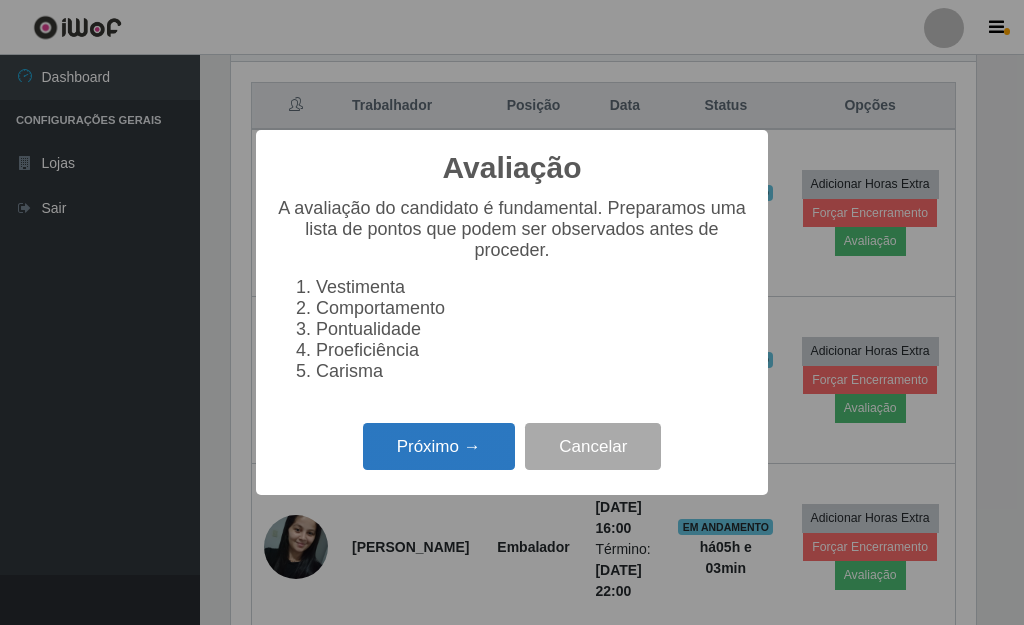 click on "Próximo →" at bounding box center (439, 446) 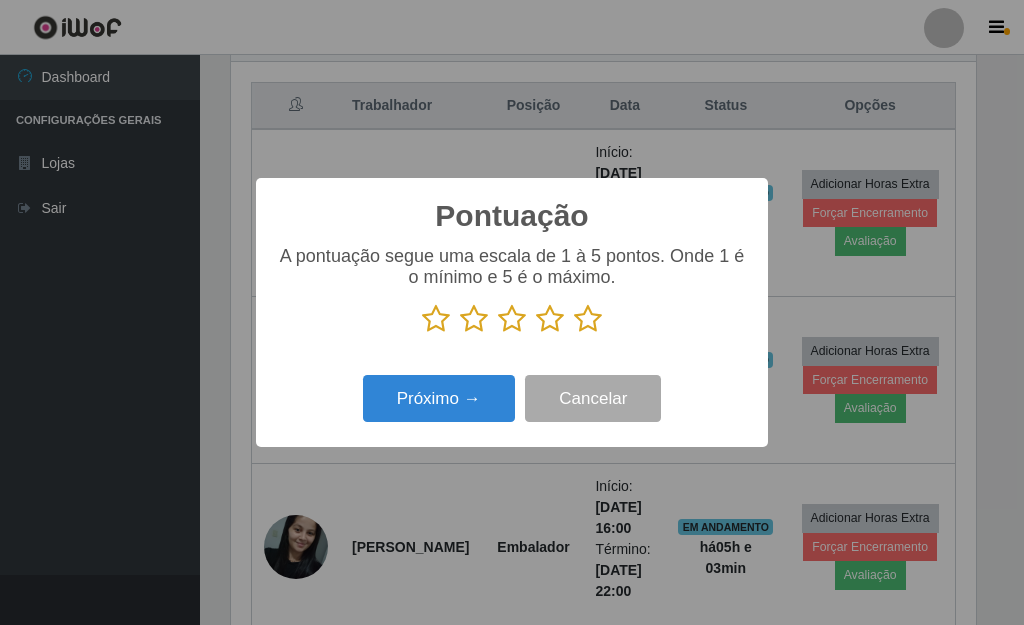 click at bounding box center (588, 319) 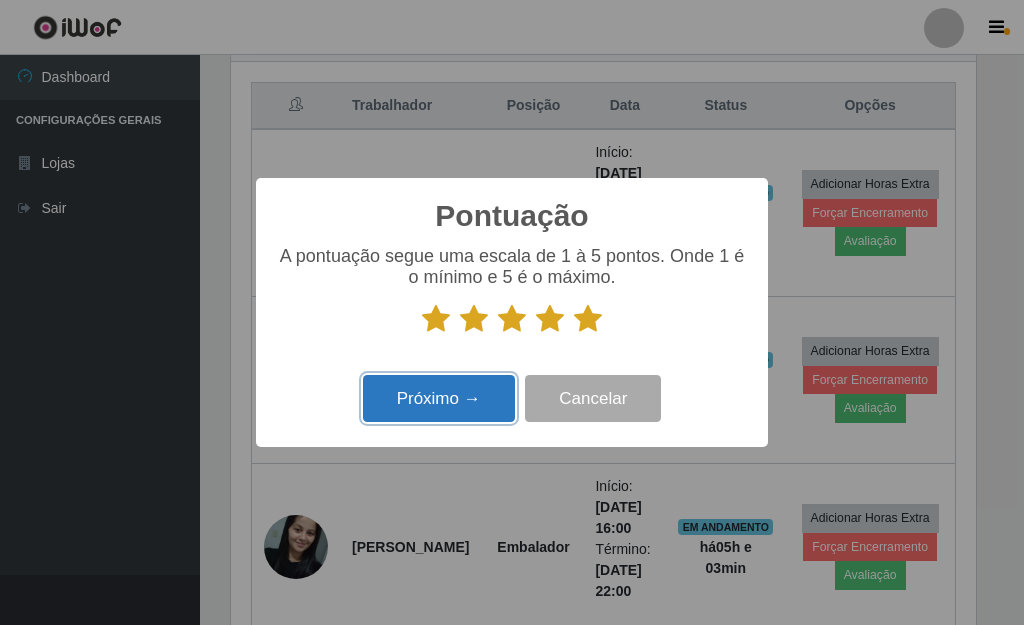 click on "Próximo →" at bounding box center (439, 398) 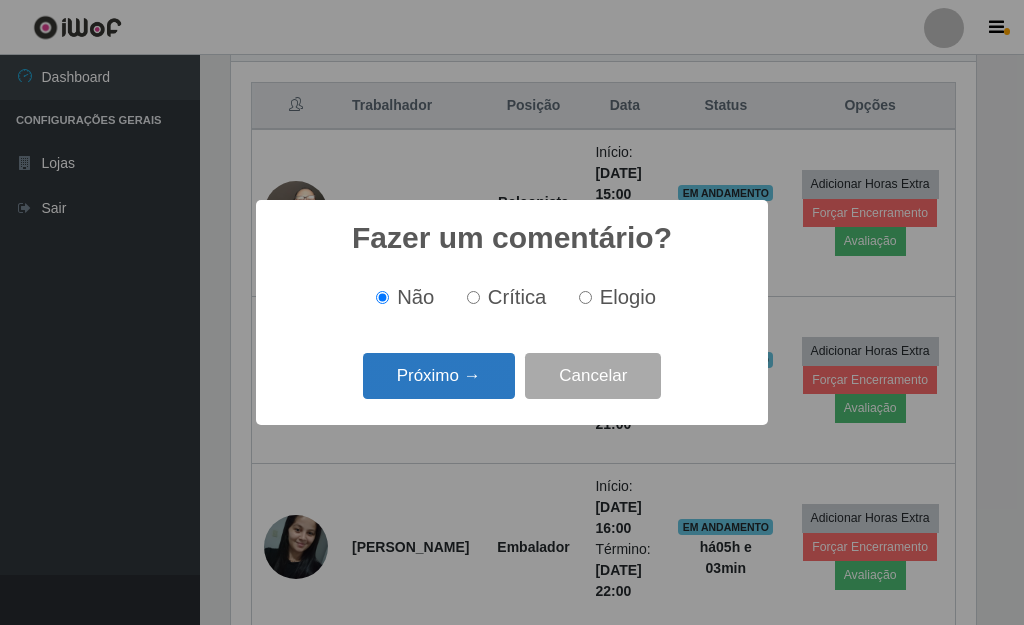 click on "Próximo →" at bounding box center (439, 376) 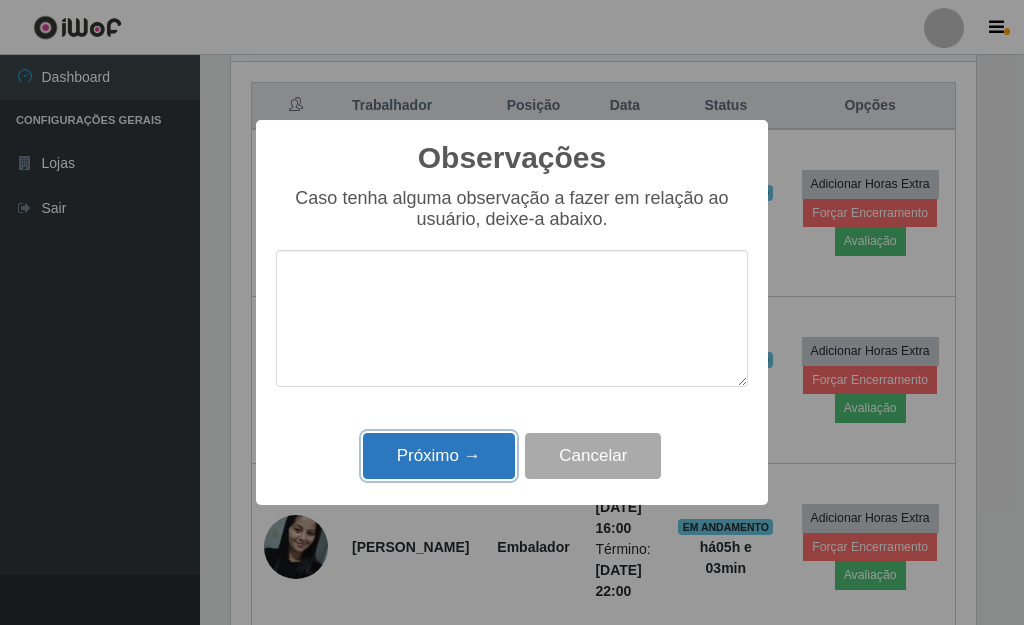 click on "Próximo →" at bounding box center (439, 456) 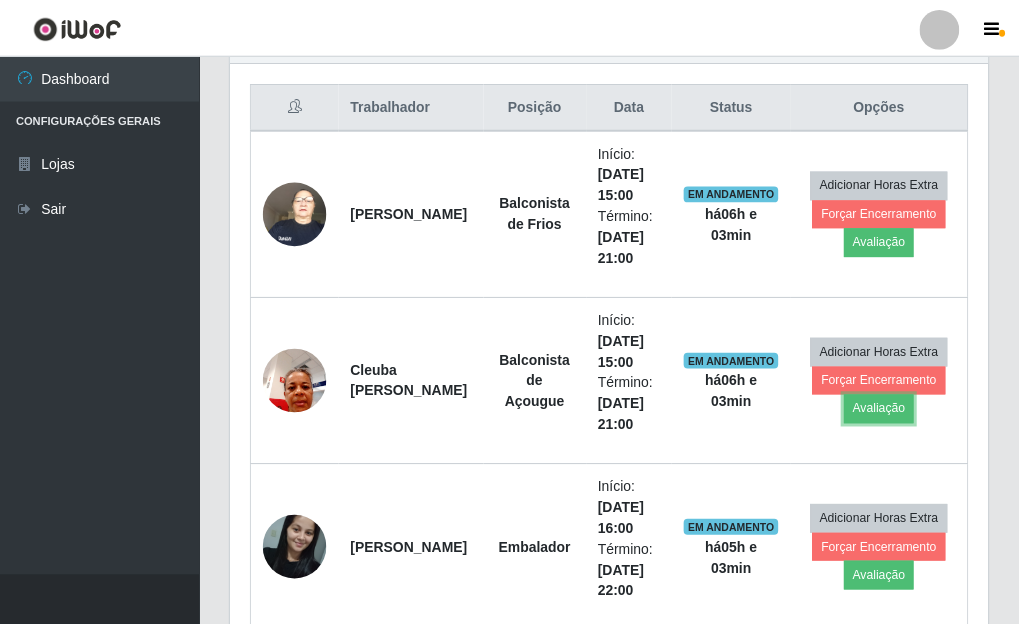 scroll, scrollTop: 999585, scrollLeft: 999243, axis: both 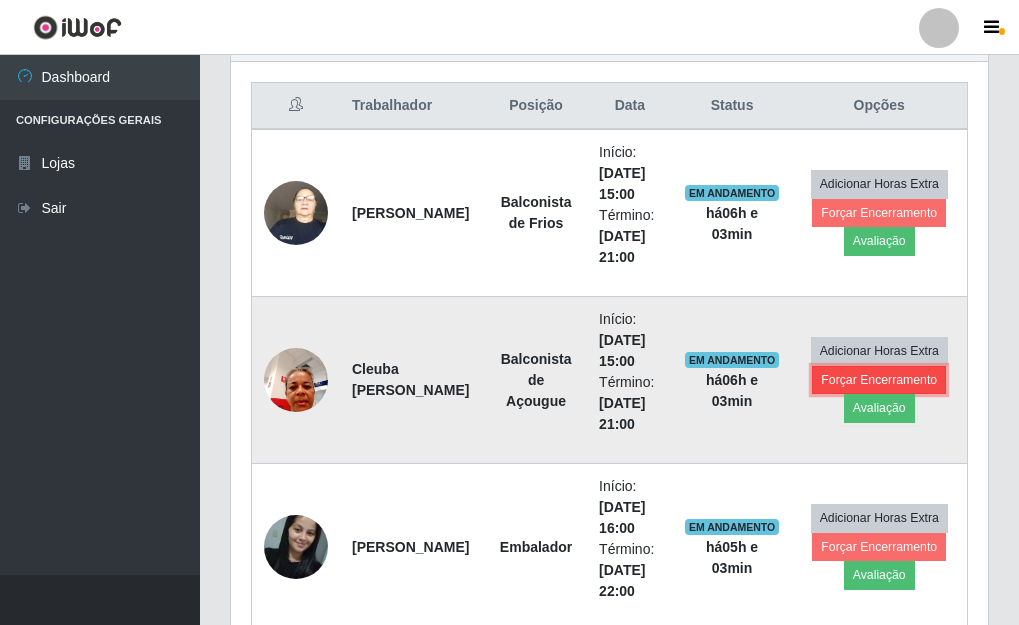click on "Forçar Encerramento" at bounding box center (879, 380) 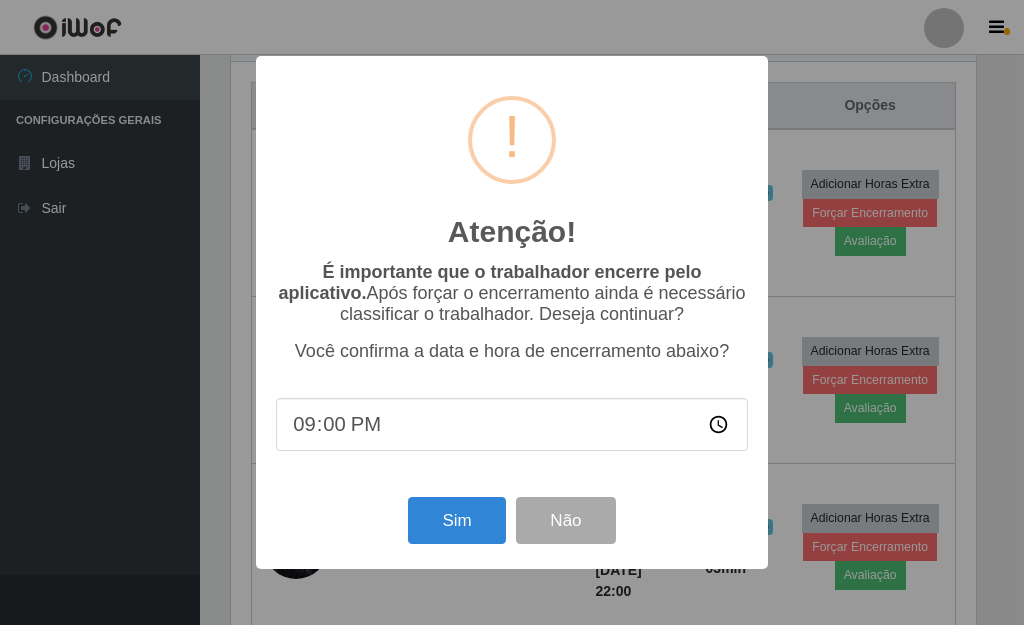 scroll, scrollTop: 999585, scrollLeft: 999255, axis: both 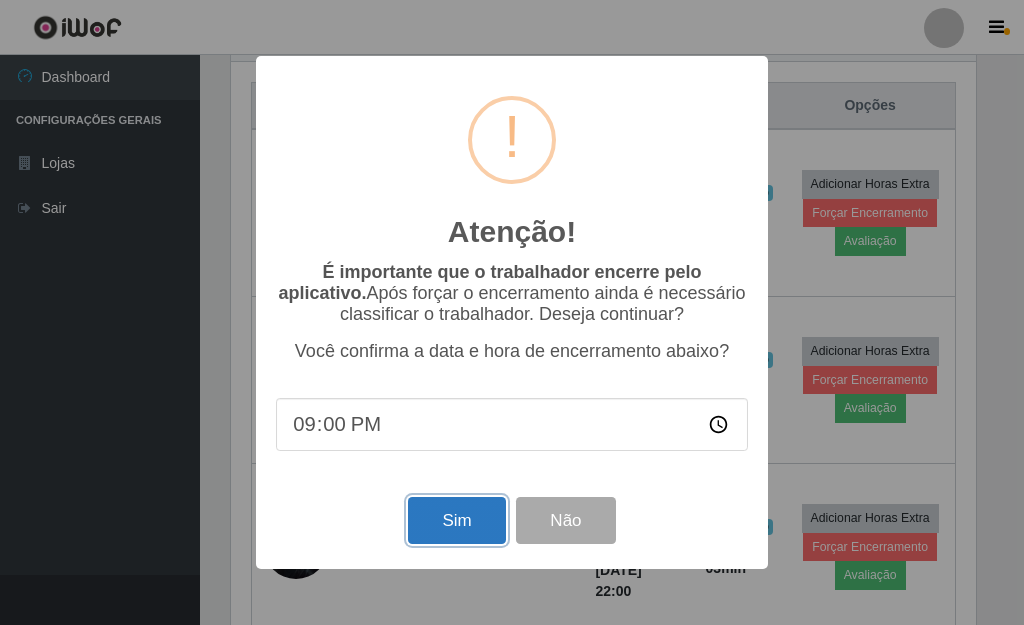 click on "Sim" at bounding box center [456, 520] 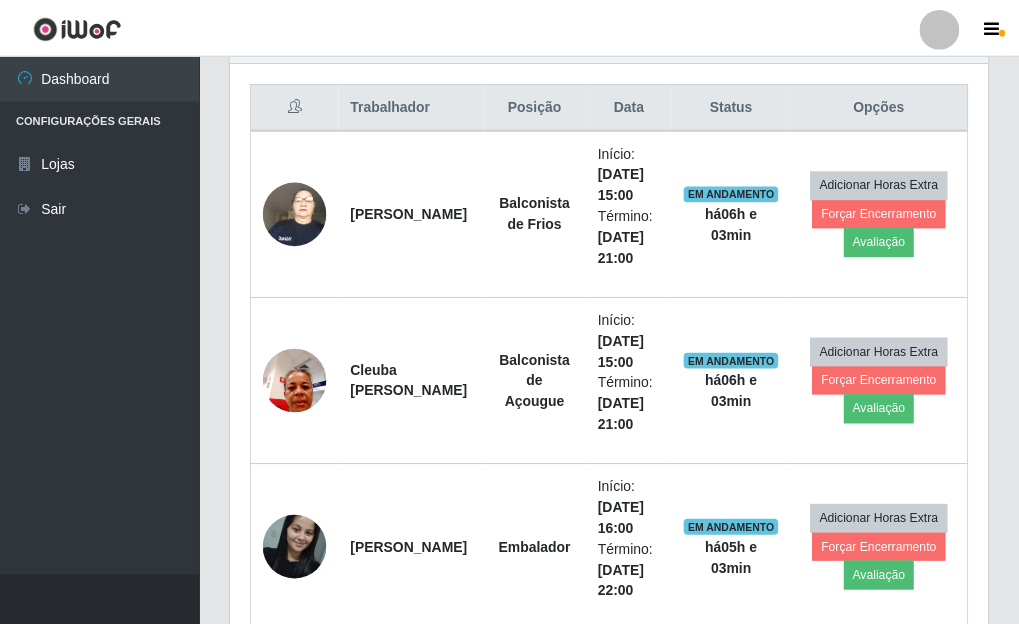 scroll, scrollTop: 999585, scrollLeft: 999243, axis: both 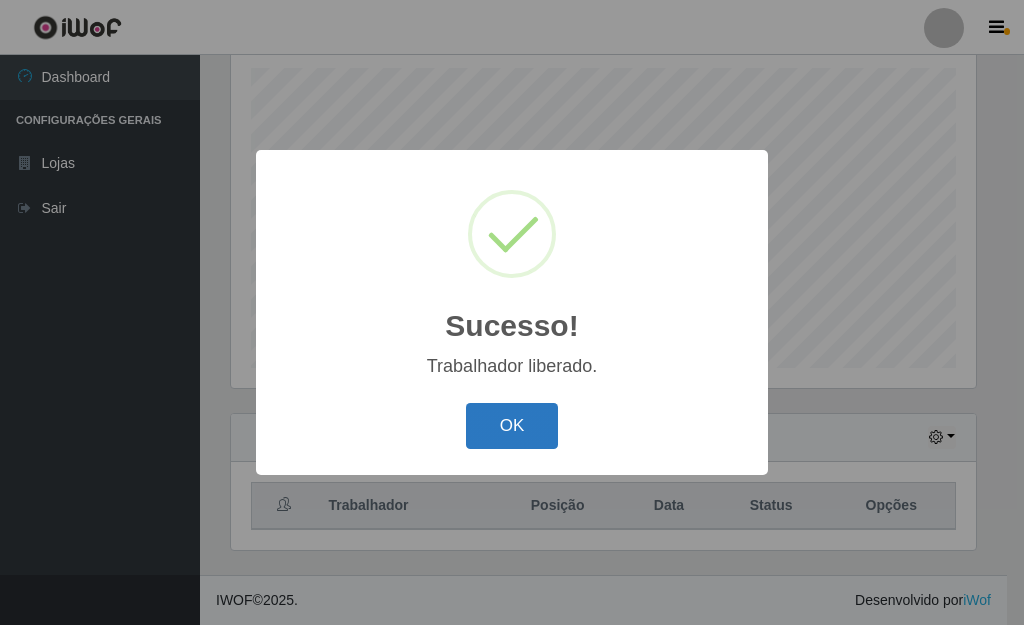 click on "OK" at bounding box center (512, 426) 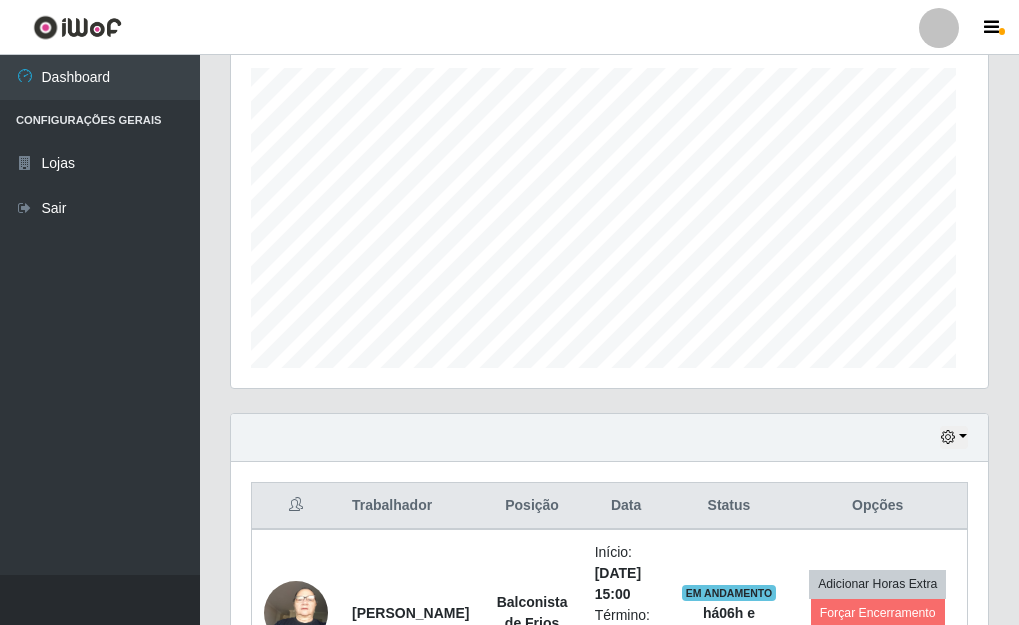 scroll, scrollTop: 999585, scrollLeft: 999243, axis: both 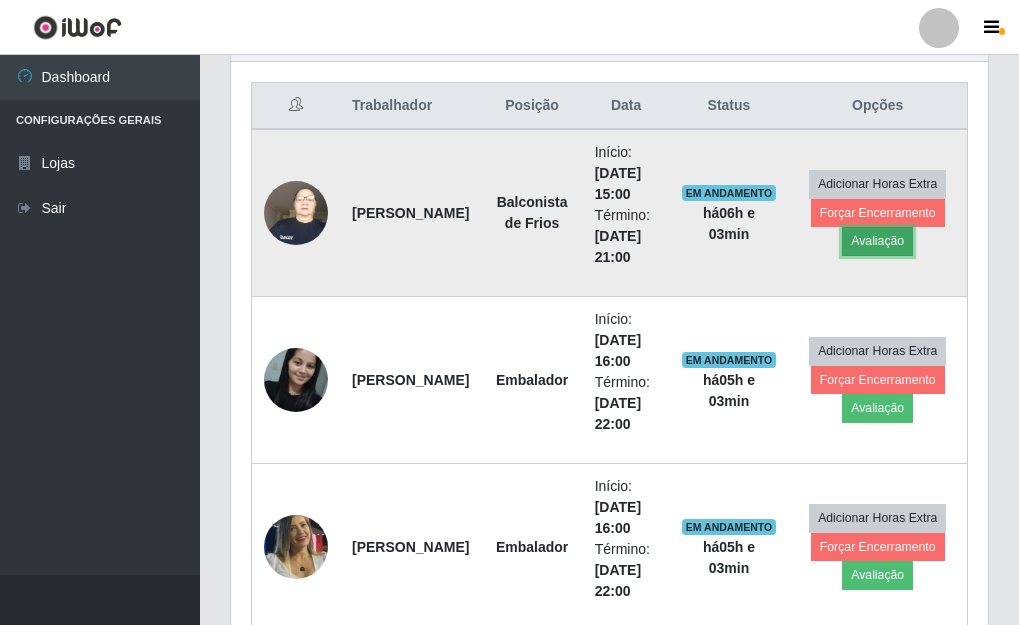 click on "Avaliação" at bounding box center (877, 241) 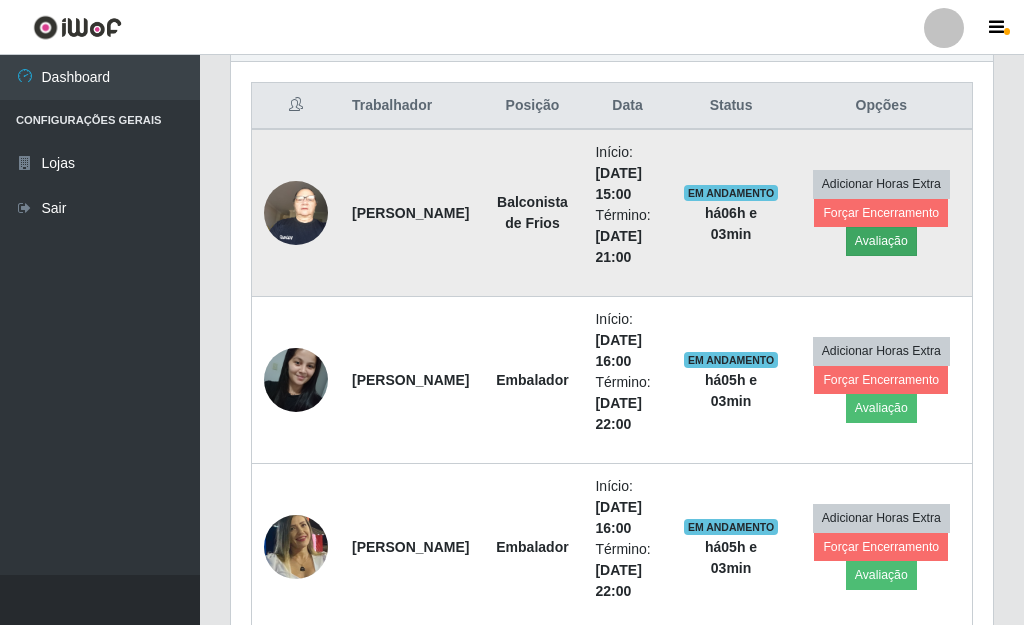 scroll, scrollTop: 999585, scrollLeft: 999255, axis: both 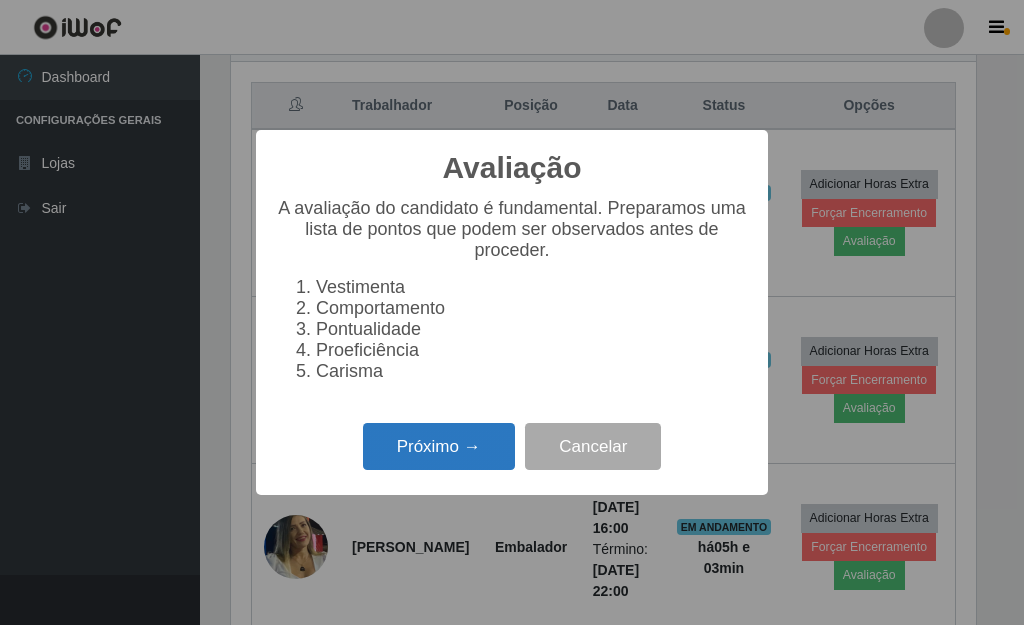 click on "Próximo →" at bounding box center [439, 446] 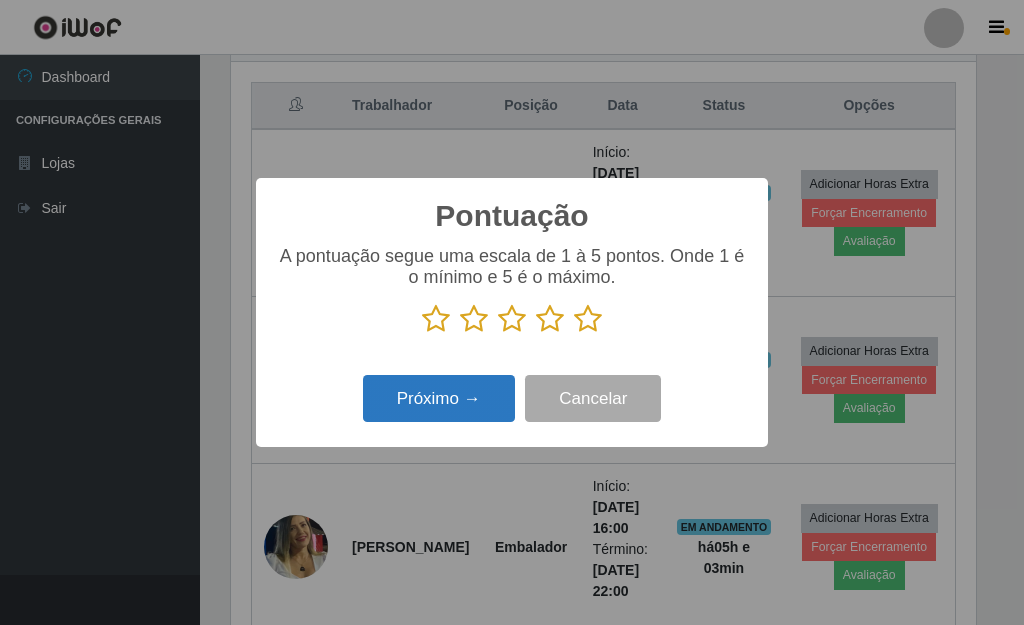 scroll, scrollTop: 999585, scrollLeft: 999255, axis: both 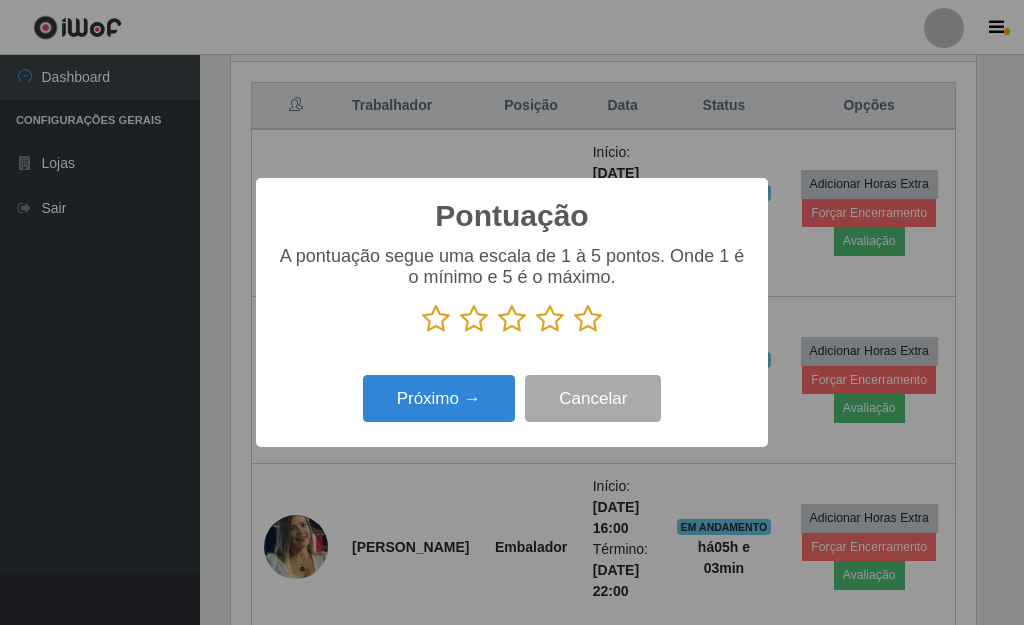click at bounding box center (588, 319) 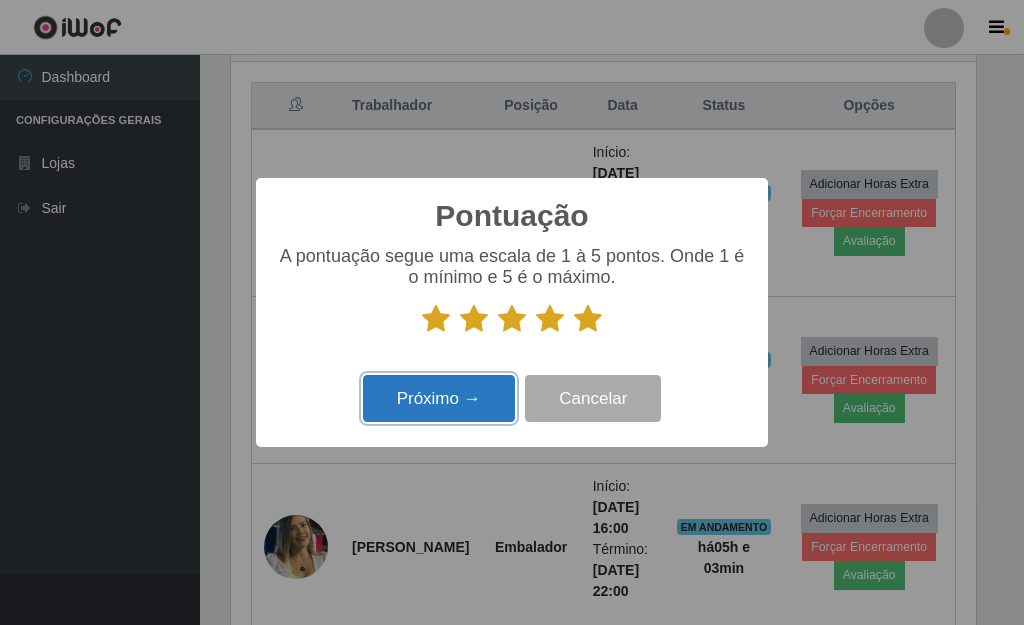 click on "Próximo →" at bounding box center (439, 398) 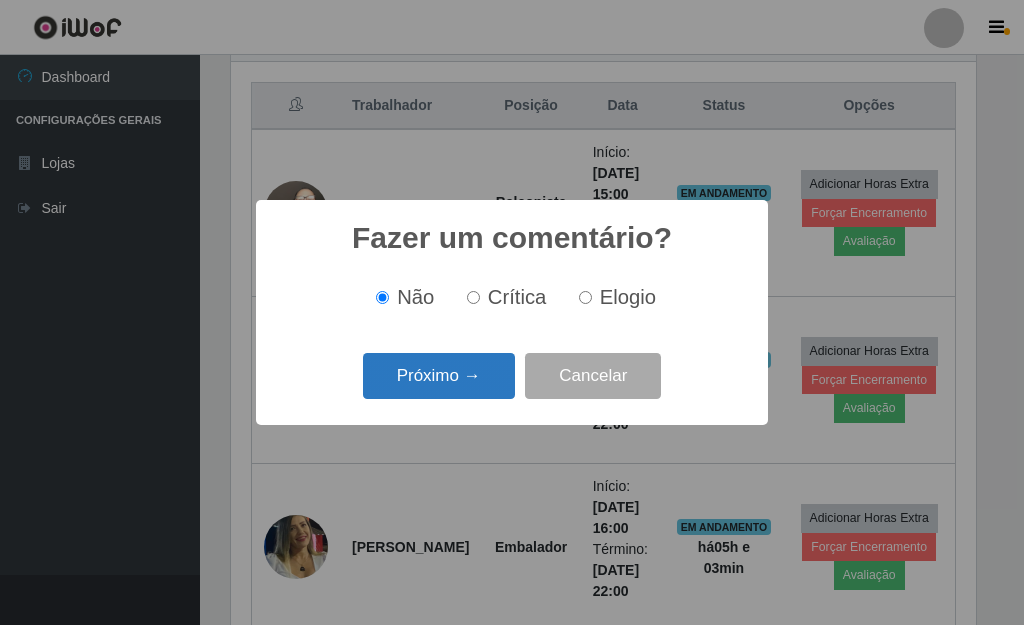 click on "Próximo →" at bounding box center (439, 376) 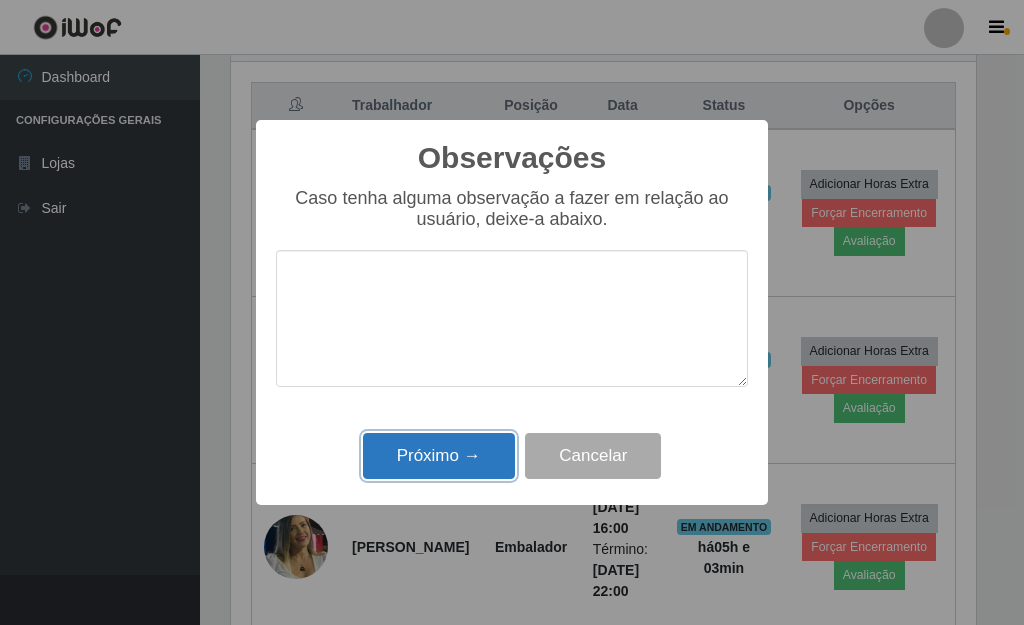 click on "Próximo →" at bounding box center [439, 456] 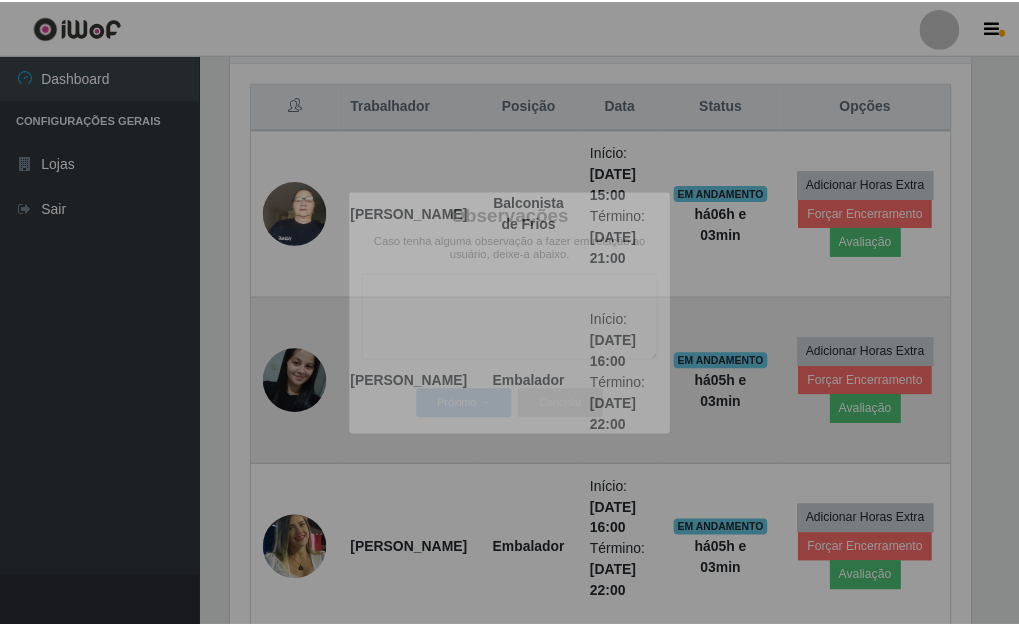 scroll, scrollTop: 999585, scrollLeft: 999243, axis: both 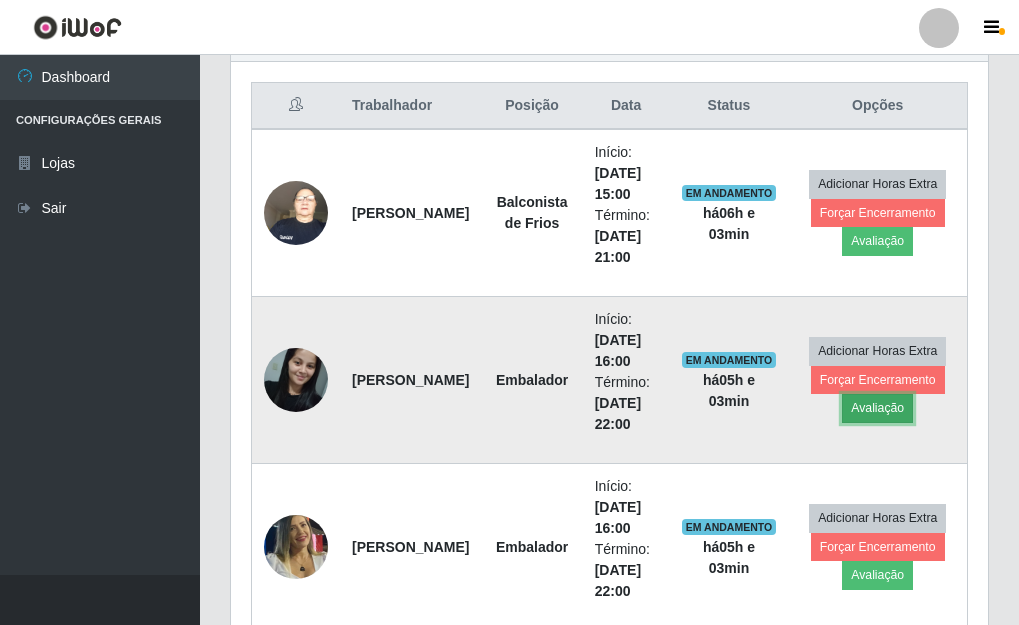 click on "Avaliação" at bounding box center (877, 408) 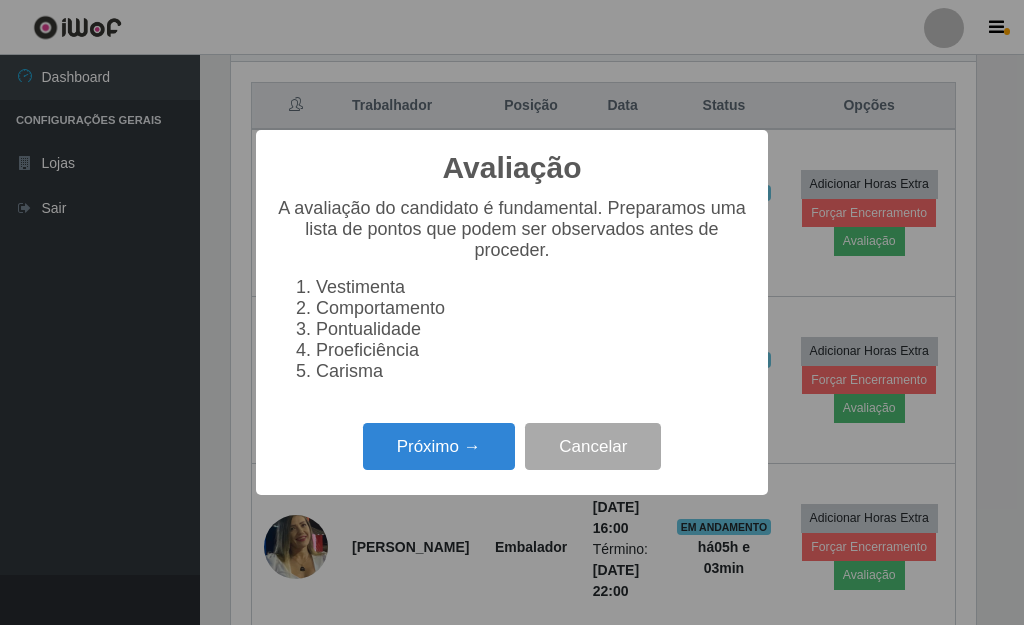 scroll, scrollTop: 999585, scrollLeft: 999255, axis: both 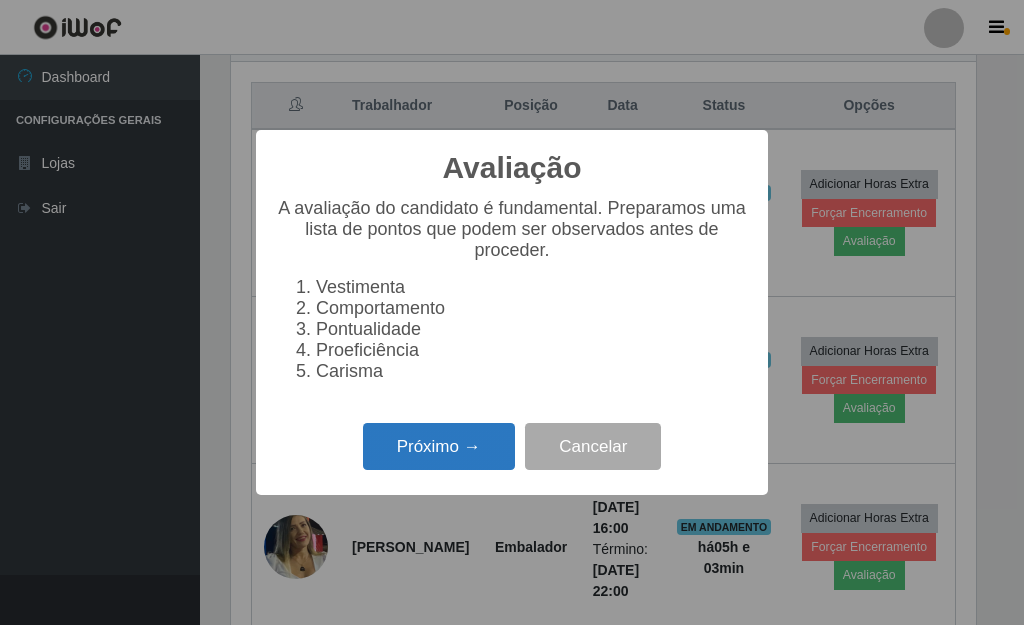 click on "Próximo →" at bounding box center [439, 446] 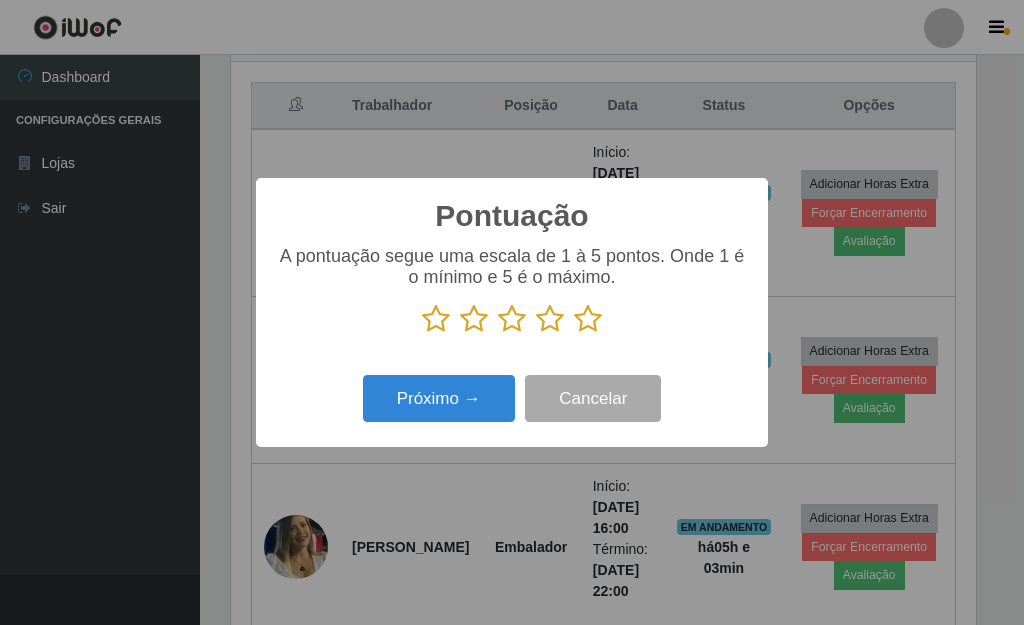 click at bounding box center (588, 319) 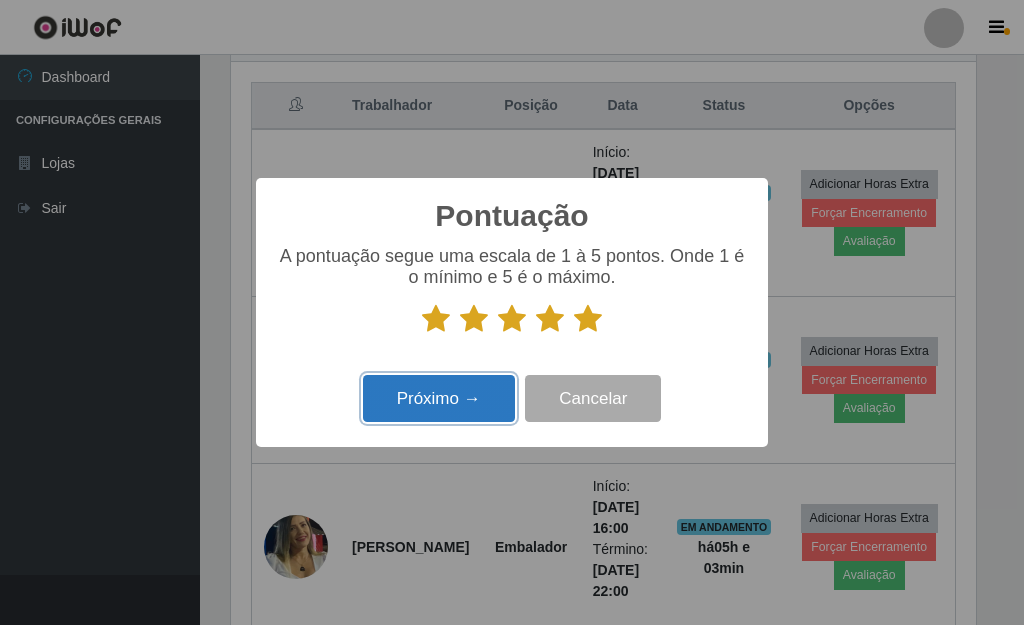 click on "Próximo →" at bounding box center (439, 398) 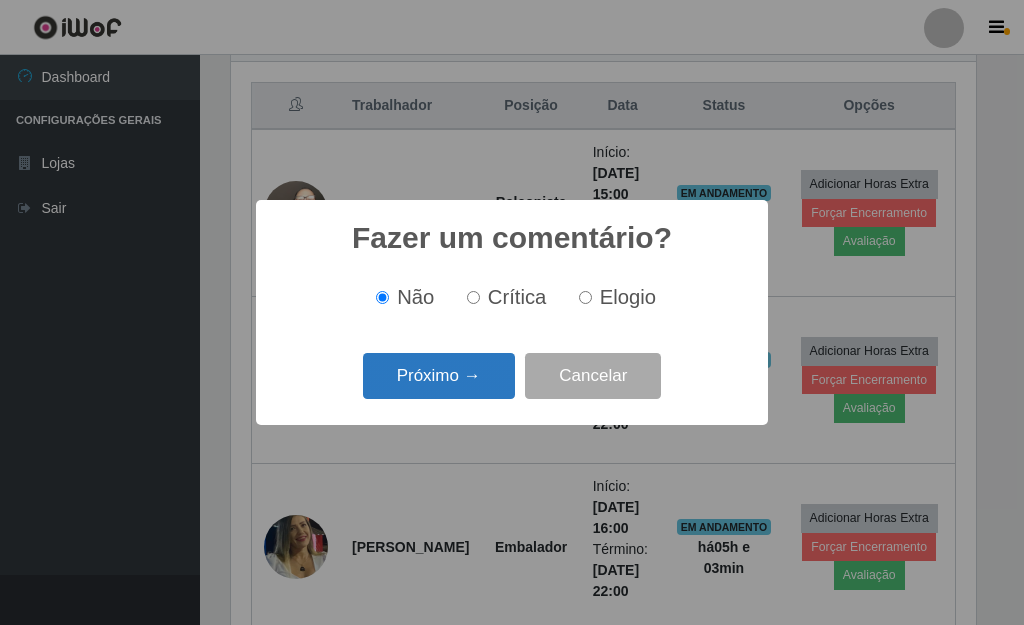 click on "Próximo →" at bounding box center (439, 376) 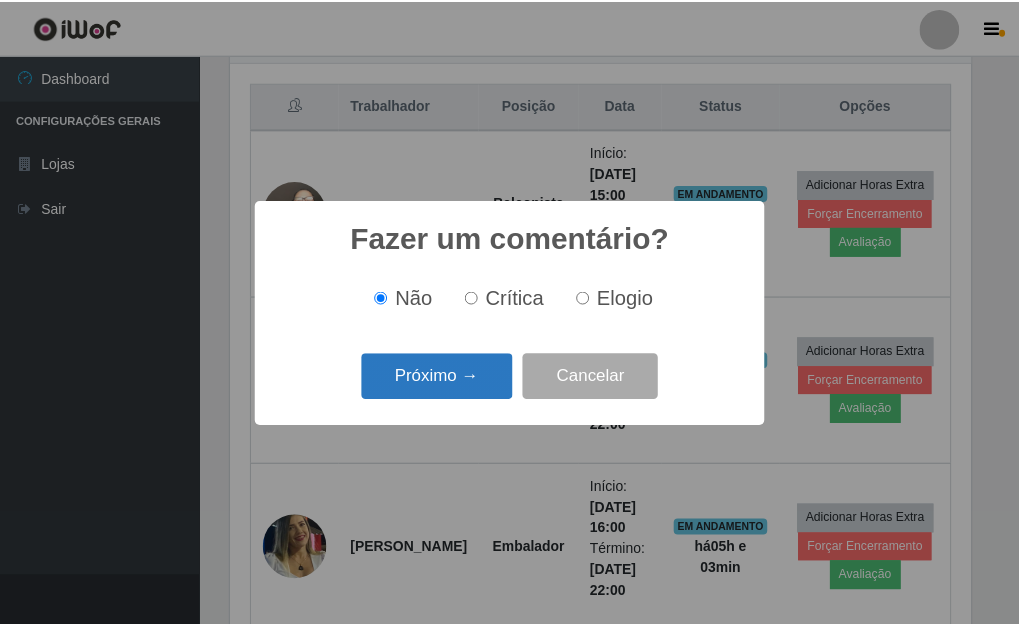 scroll, scrollTop: 999585, scrollLeft: 999255, axis: both 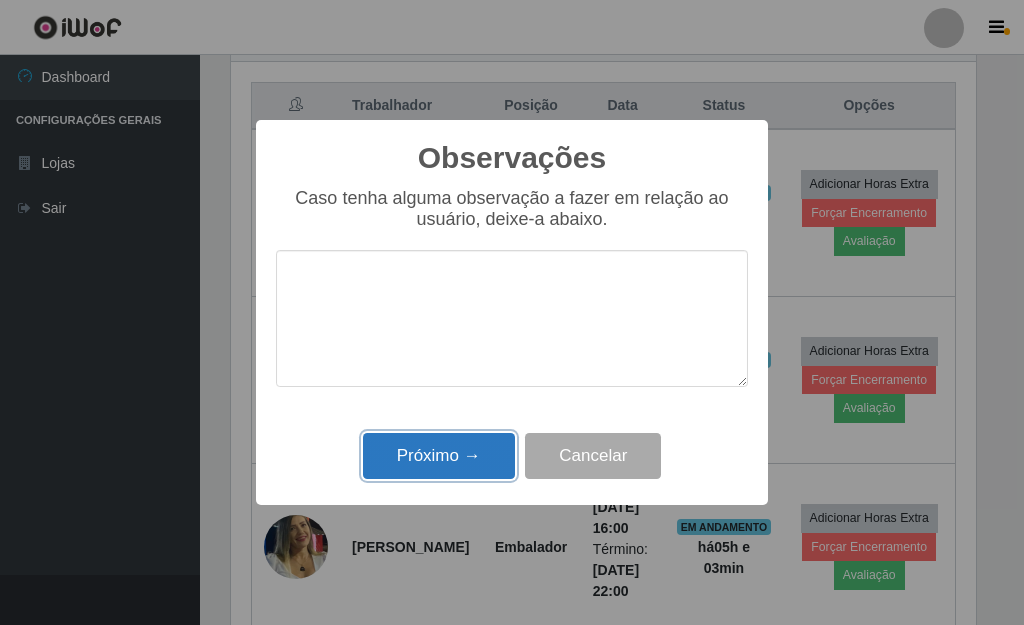 click on "Próximo →" at bounding box center [439, 456] 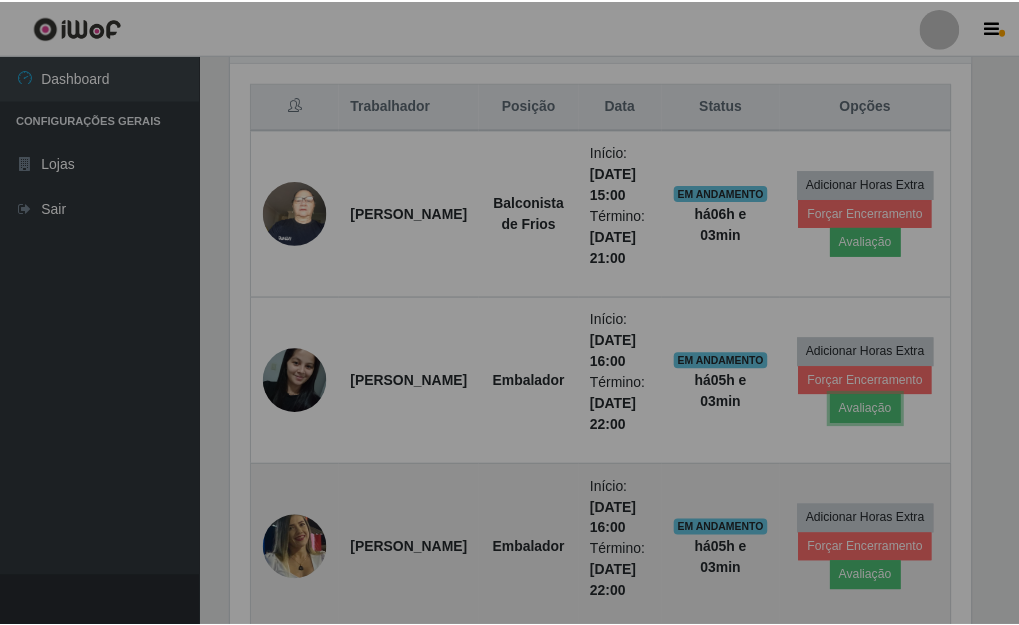 scroll, scrollTop: 999585, scrollLeft: 999243, axis: both 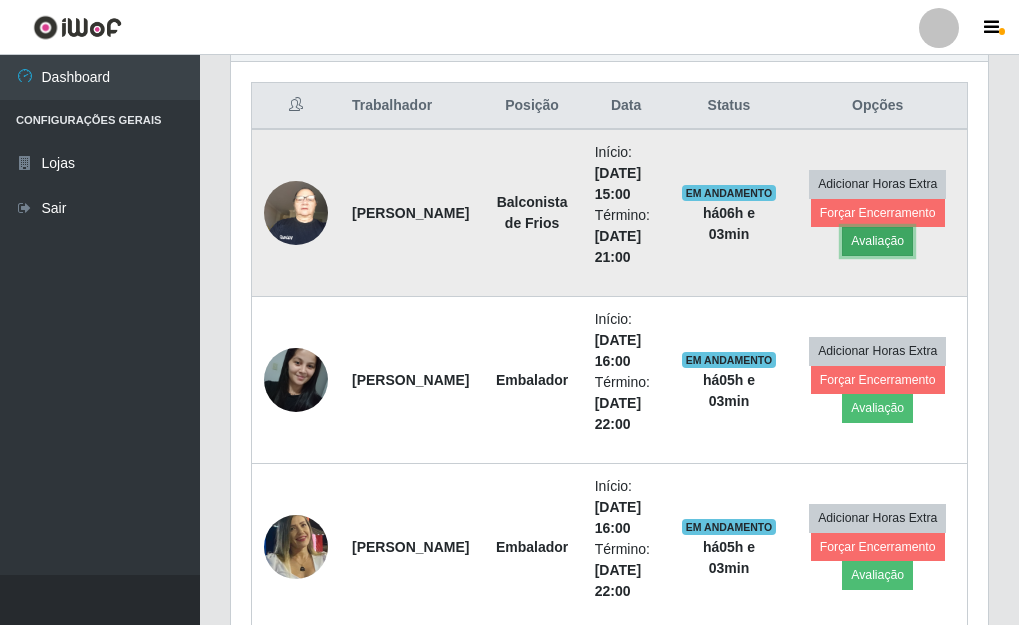 click on "Avaliação" at bounding box center [877, 241] 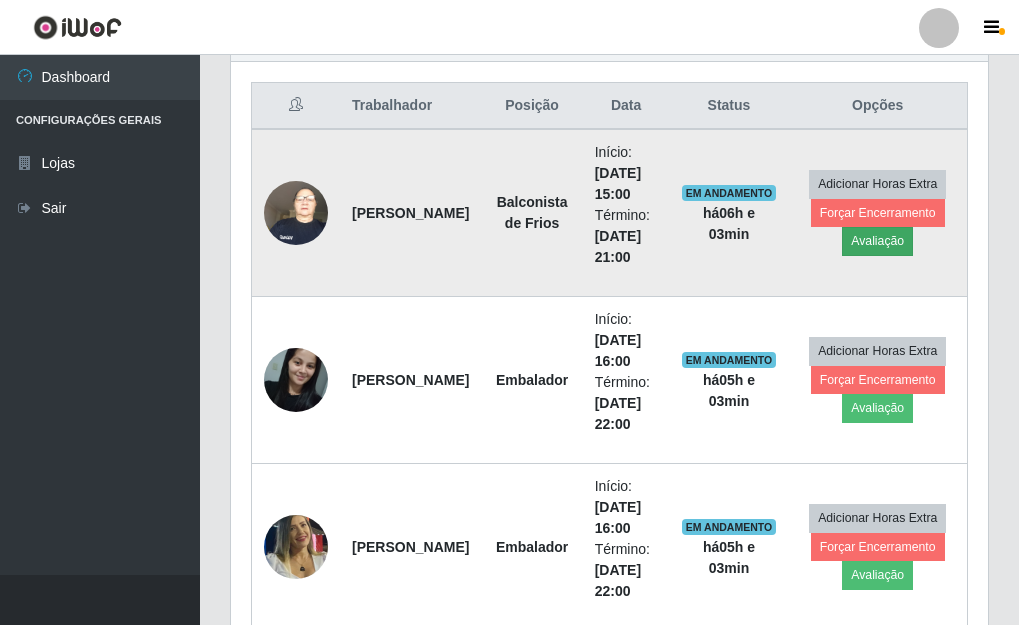 scroll, scrollTop: 999585, scrollLeft: 999255, axis: both 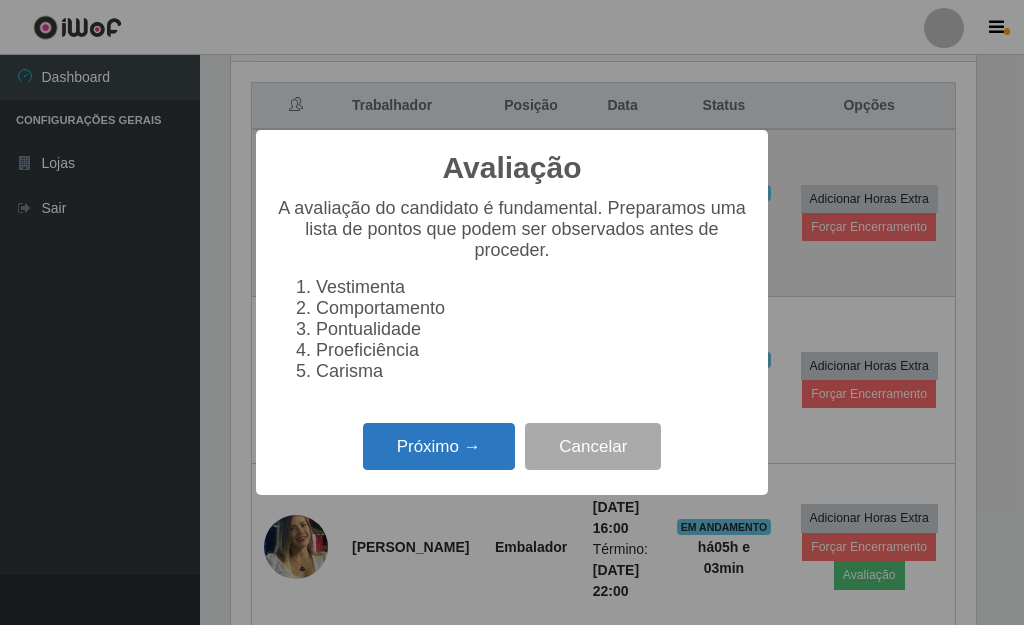 click on "Próximo →" at bounding box center (439, 446) 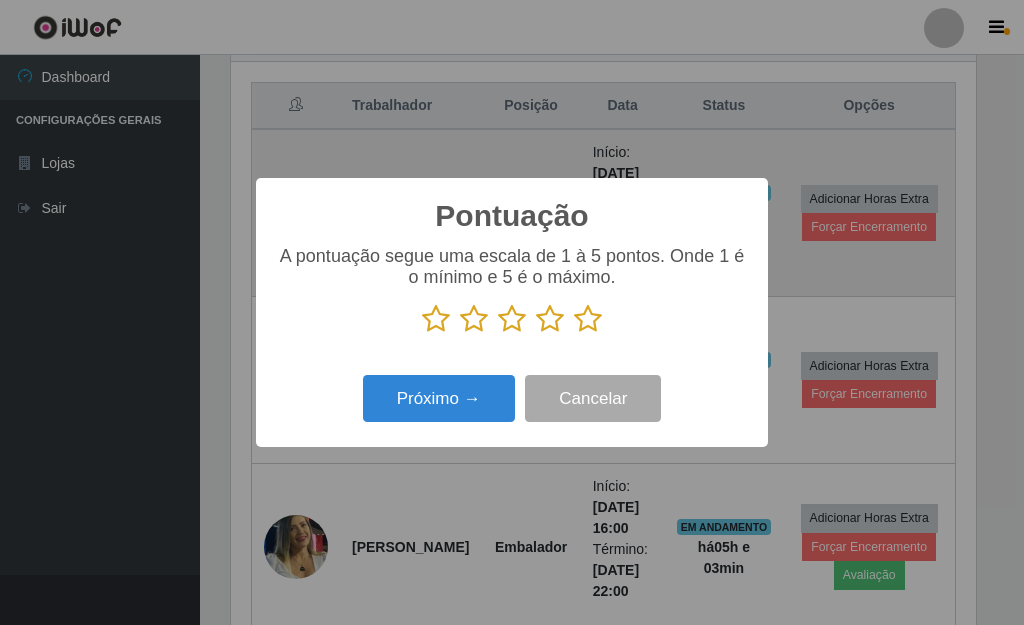click at bounding box center (588, 319) 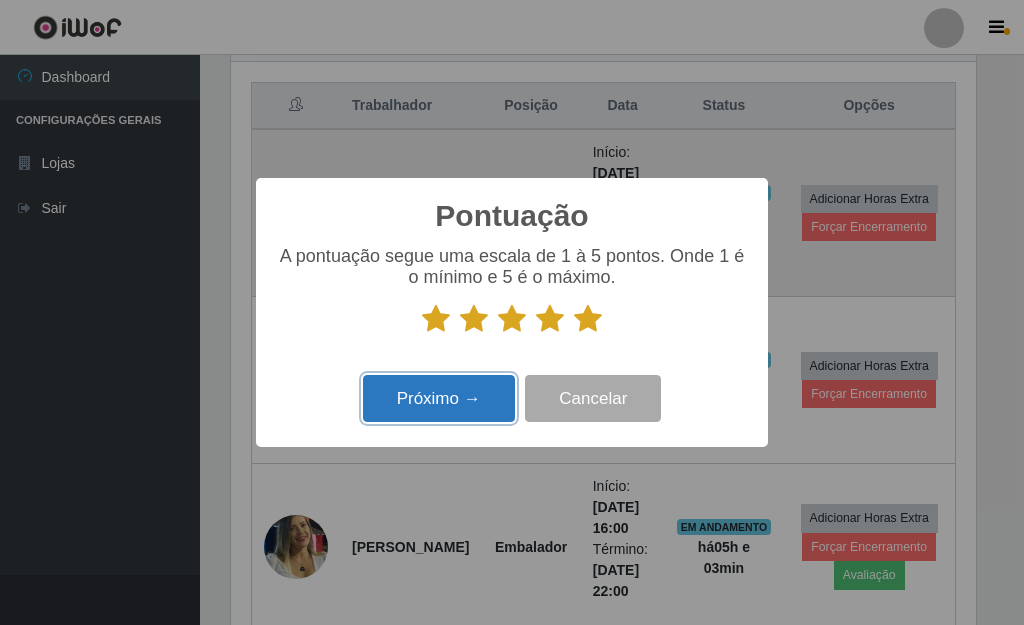 click on "Próximo →" at bounding box center (439, 398) 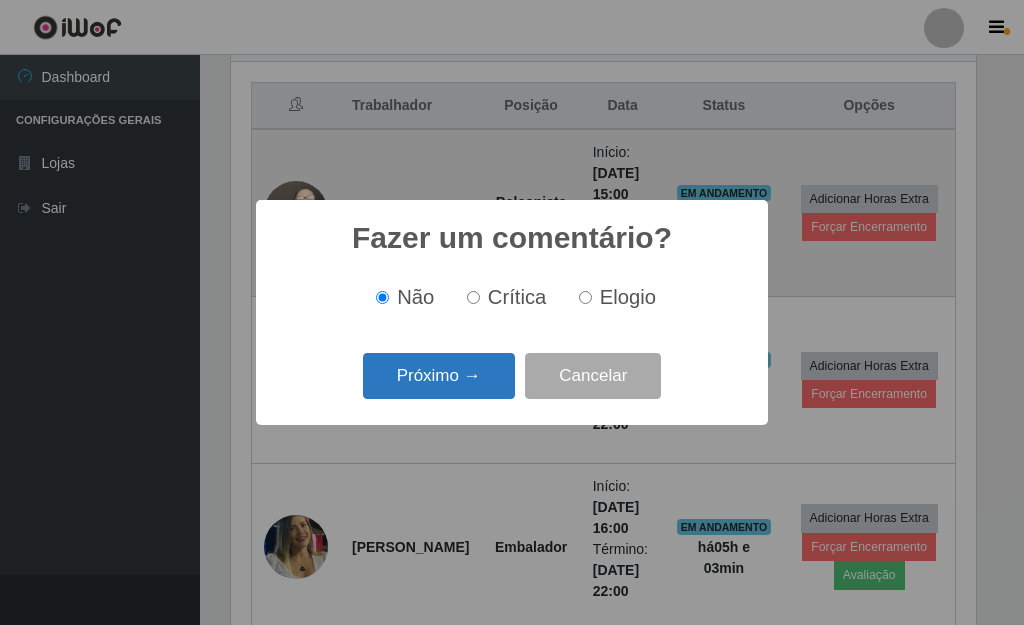 click on "Próximo →" at bounding box center (439, 376) 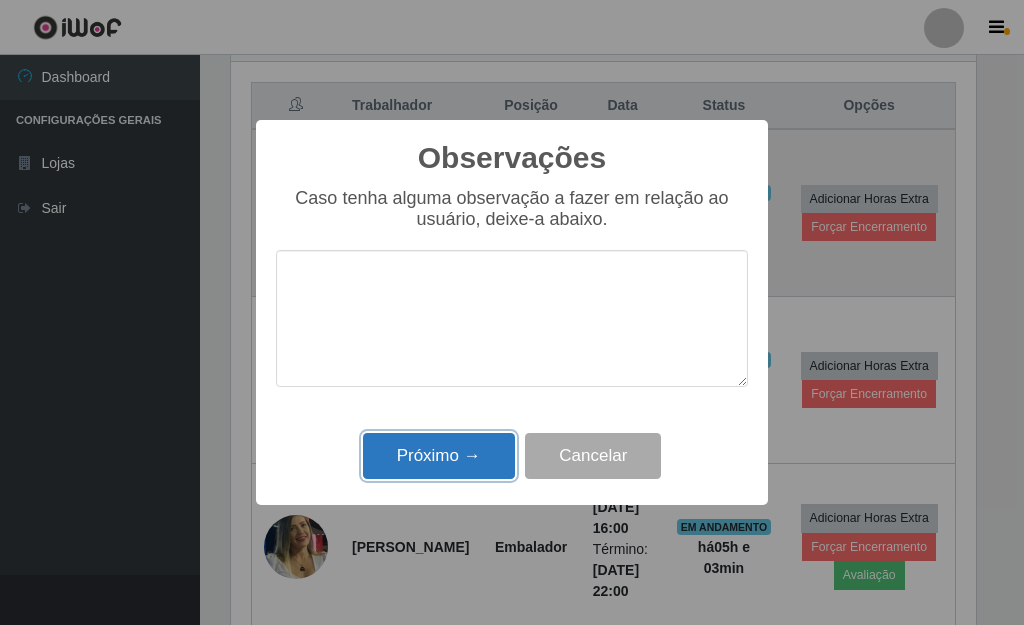 click on "Próximo →" at bounding box center (439, 456) 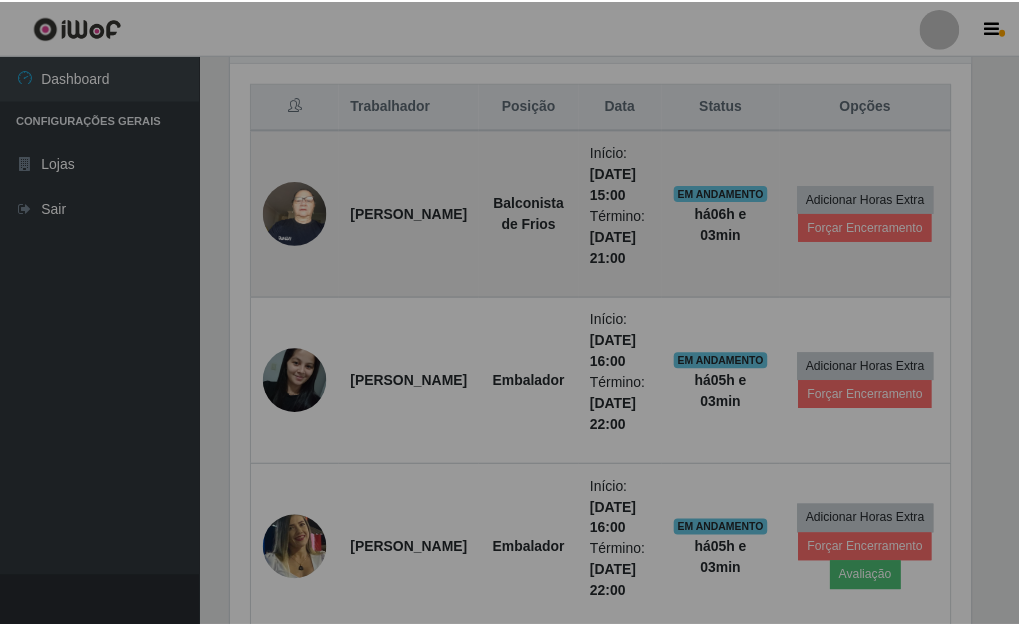 scroll 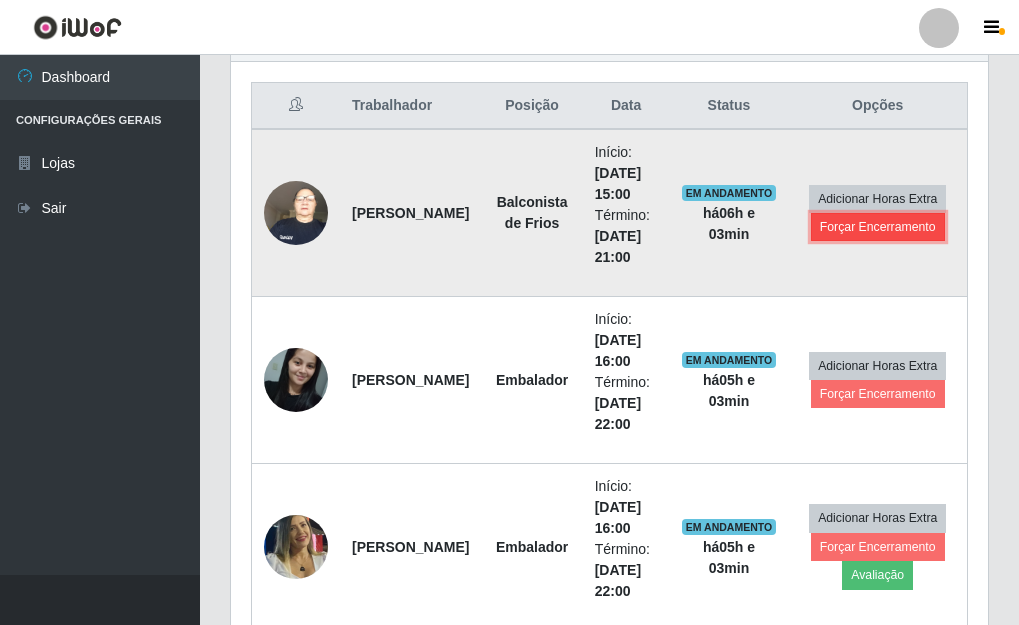 click on "Forçar Encerramento" at bounding box center (878, 227) 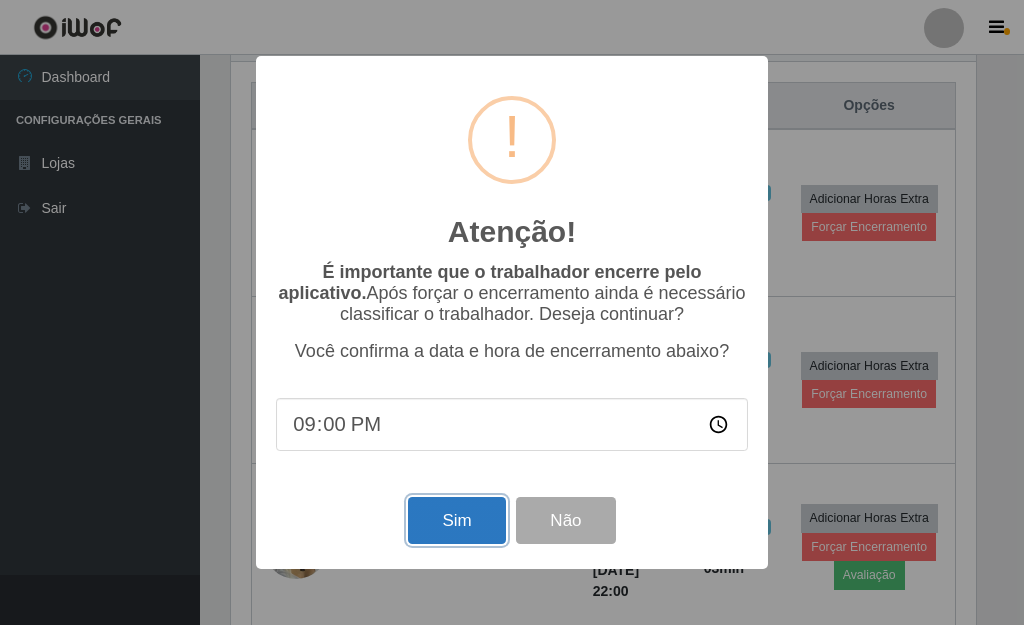 click on "Sim" at bounding box center (456, 520) 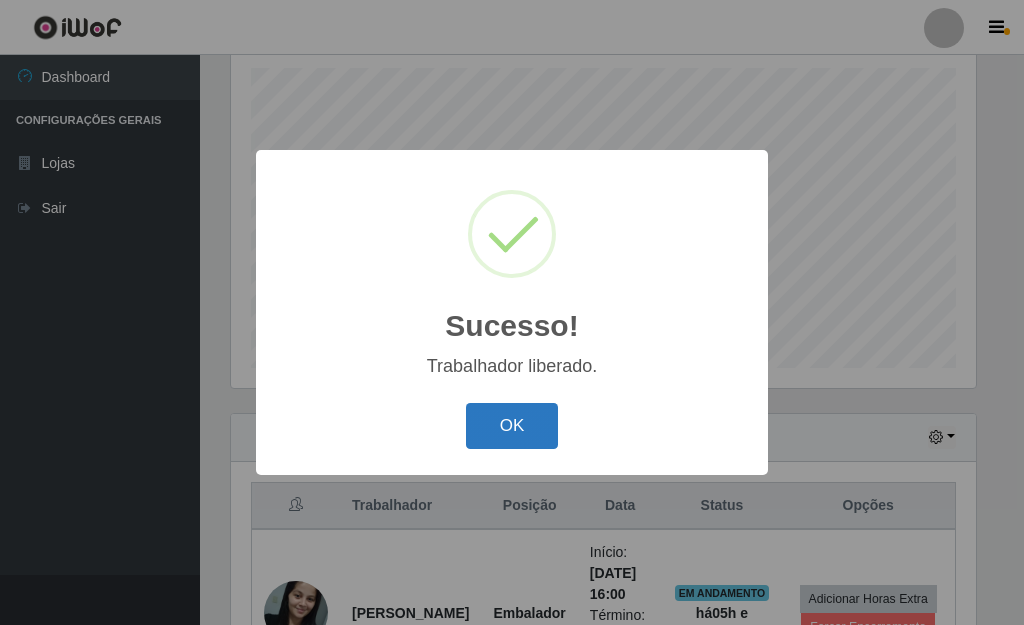 click on "OK" at bounding box center (512, 426) 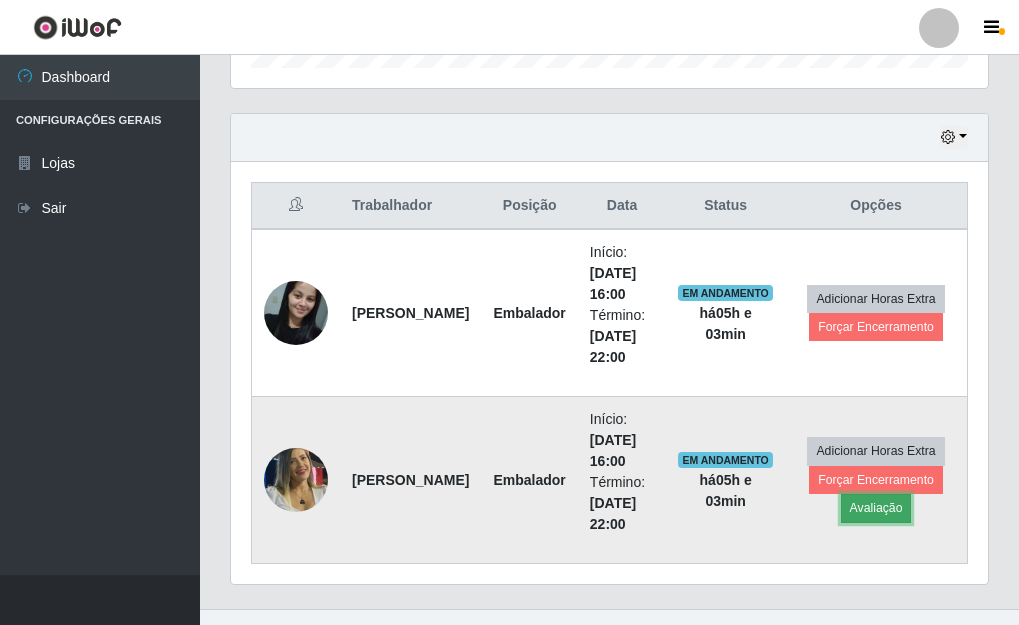 click on "Avaliação" at bounding box center [876, 508] 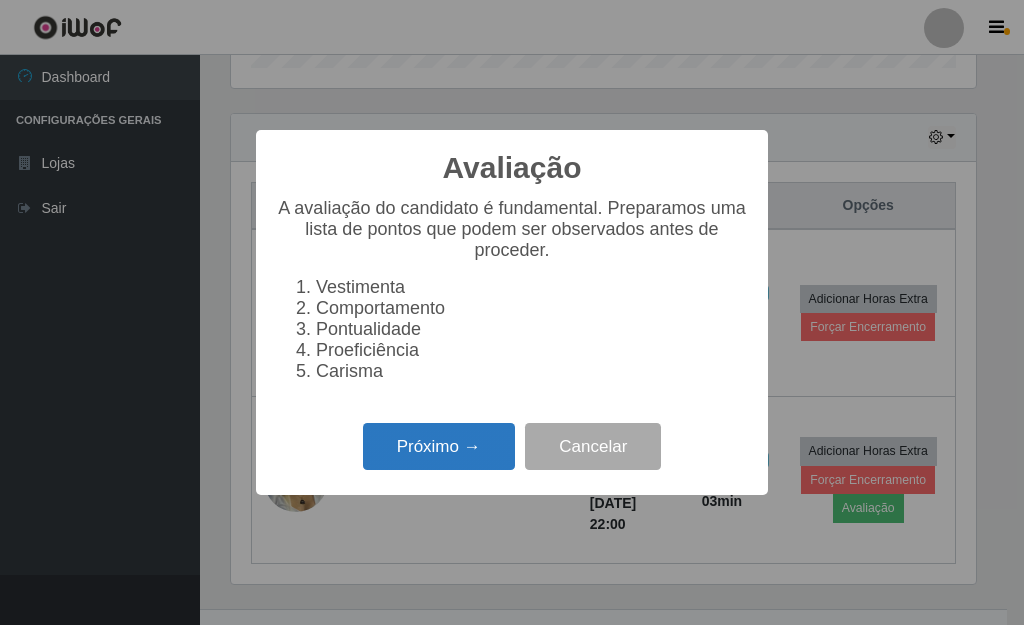 click on "Próximo →" at bounding box center (439, 446) 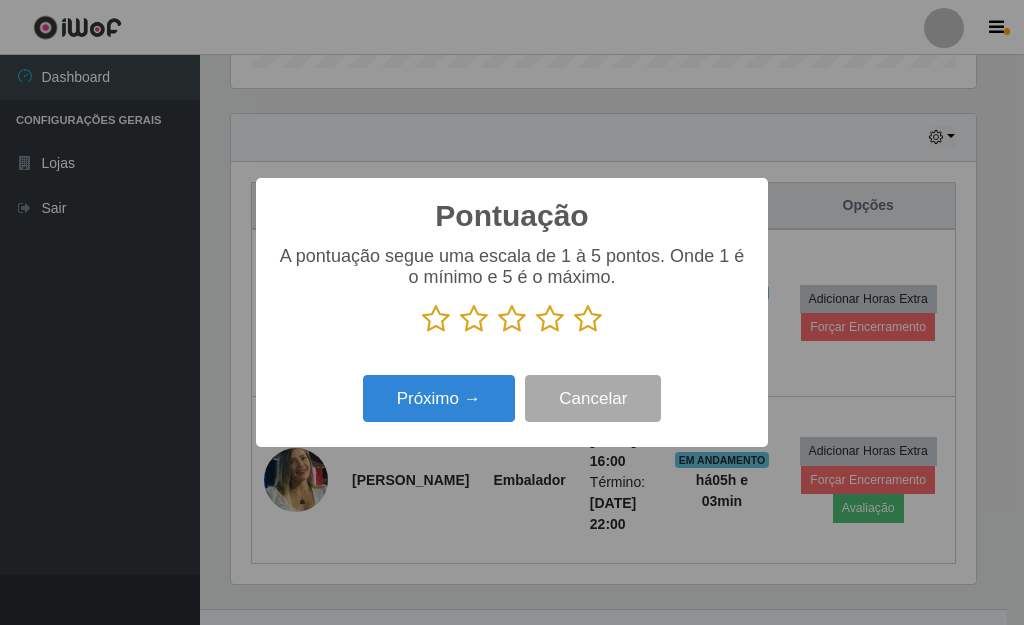 click at bounding box center (588, 319) 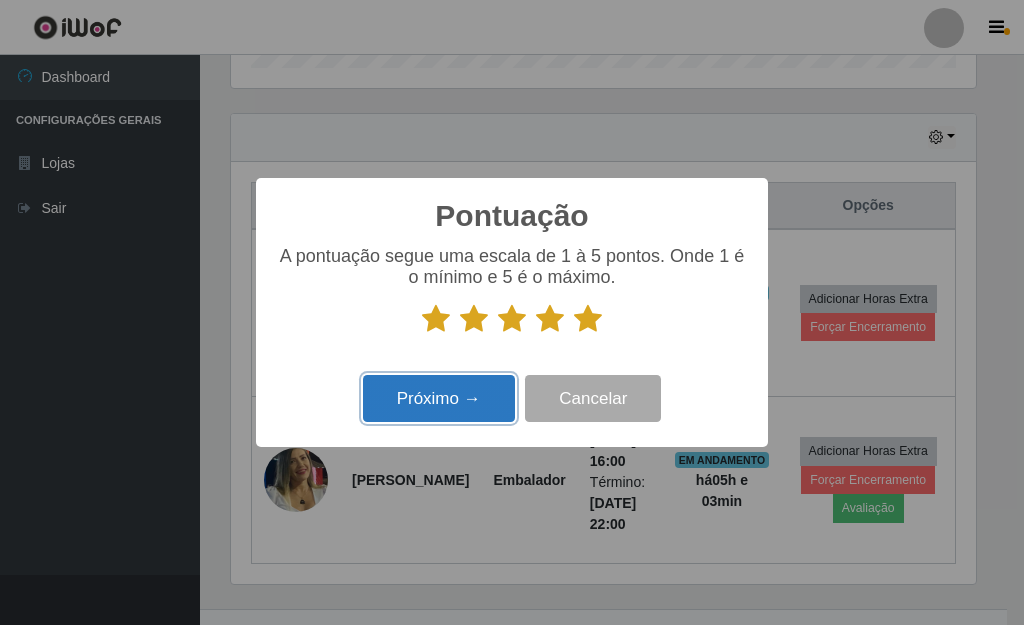 click on "Próximo →" at bounding box center (439, 398) 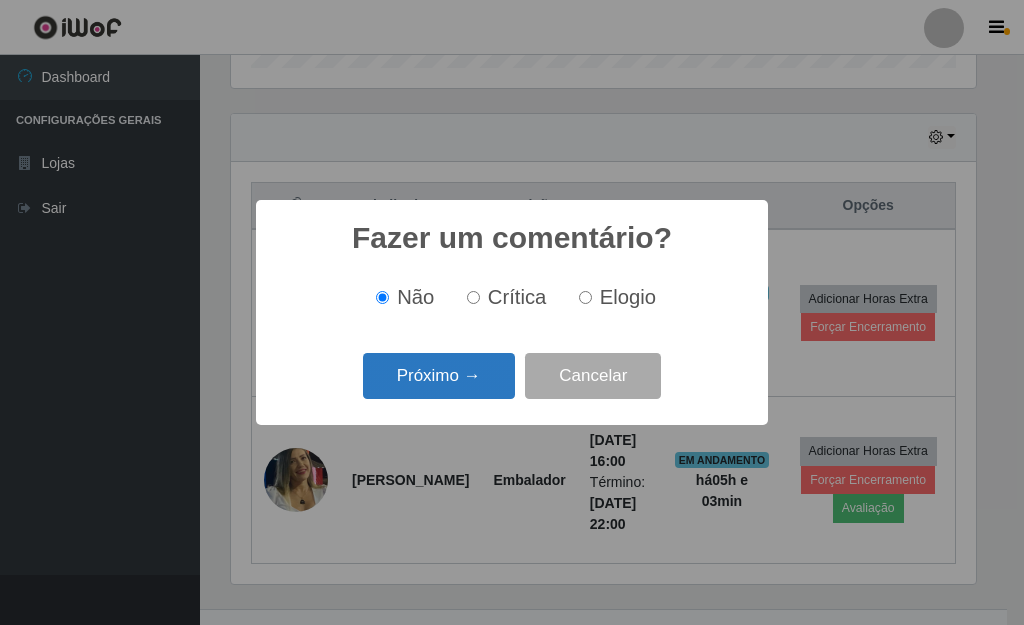 click on "Próximo →" at bounding box center [439, 376] 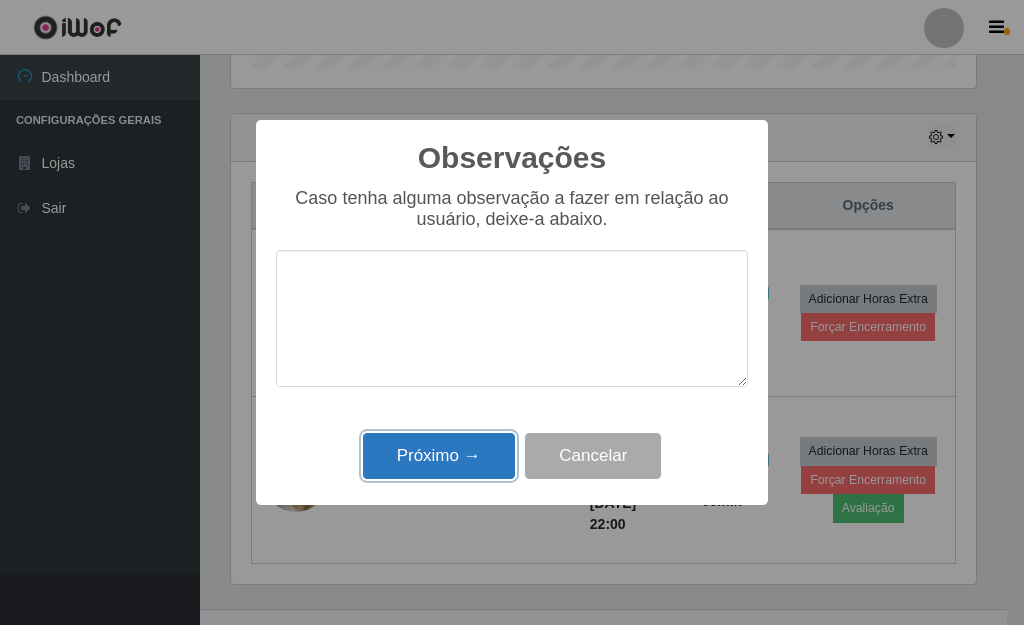 click on "Próximo →" at bounding box center [439, 456] 